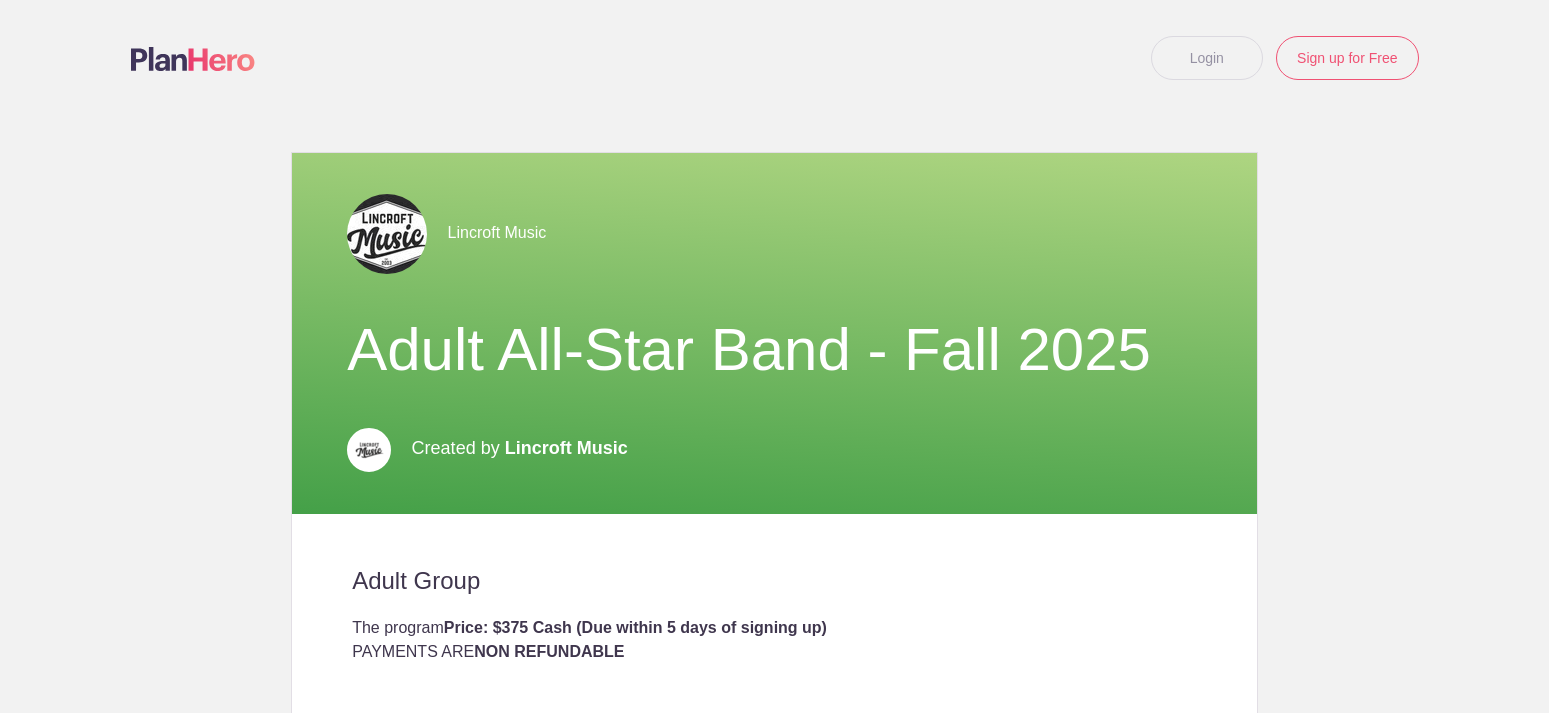 scroll, scrollTop: 0, scrollLeft: 0, axis: both 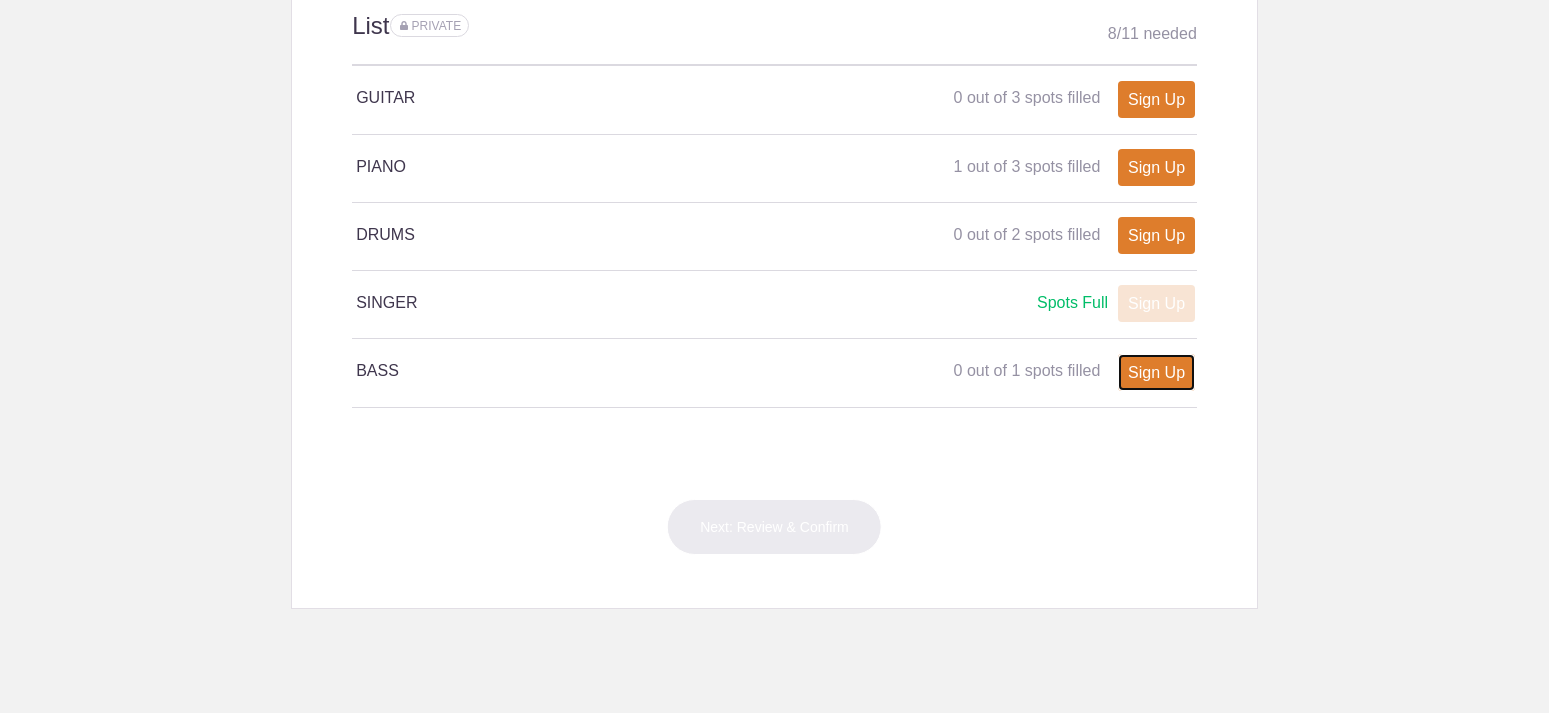 click on "Sign Up" at bounding box center (1156, 372) 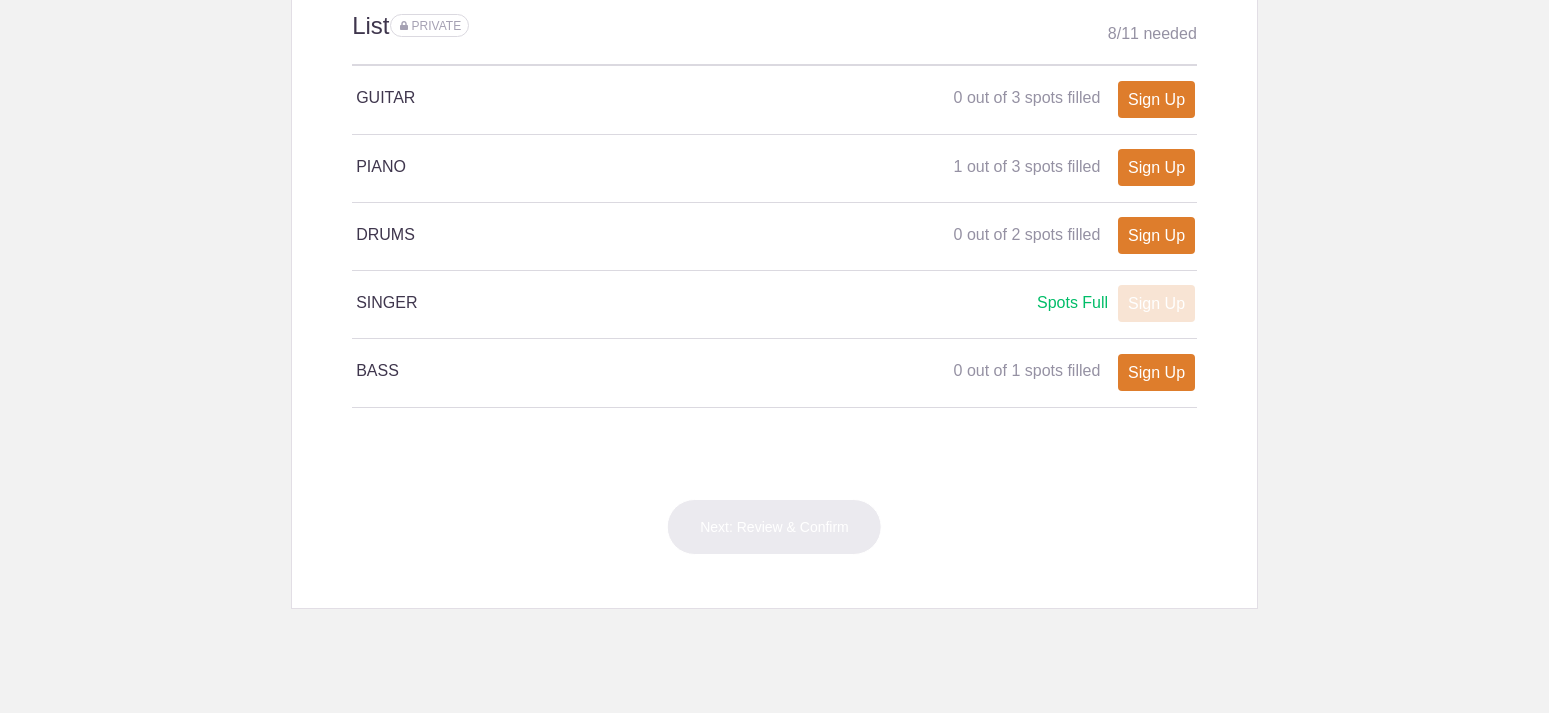 type on "1" 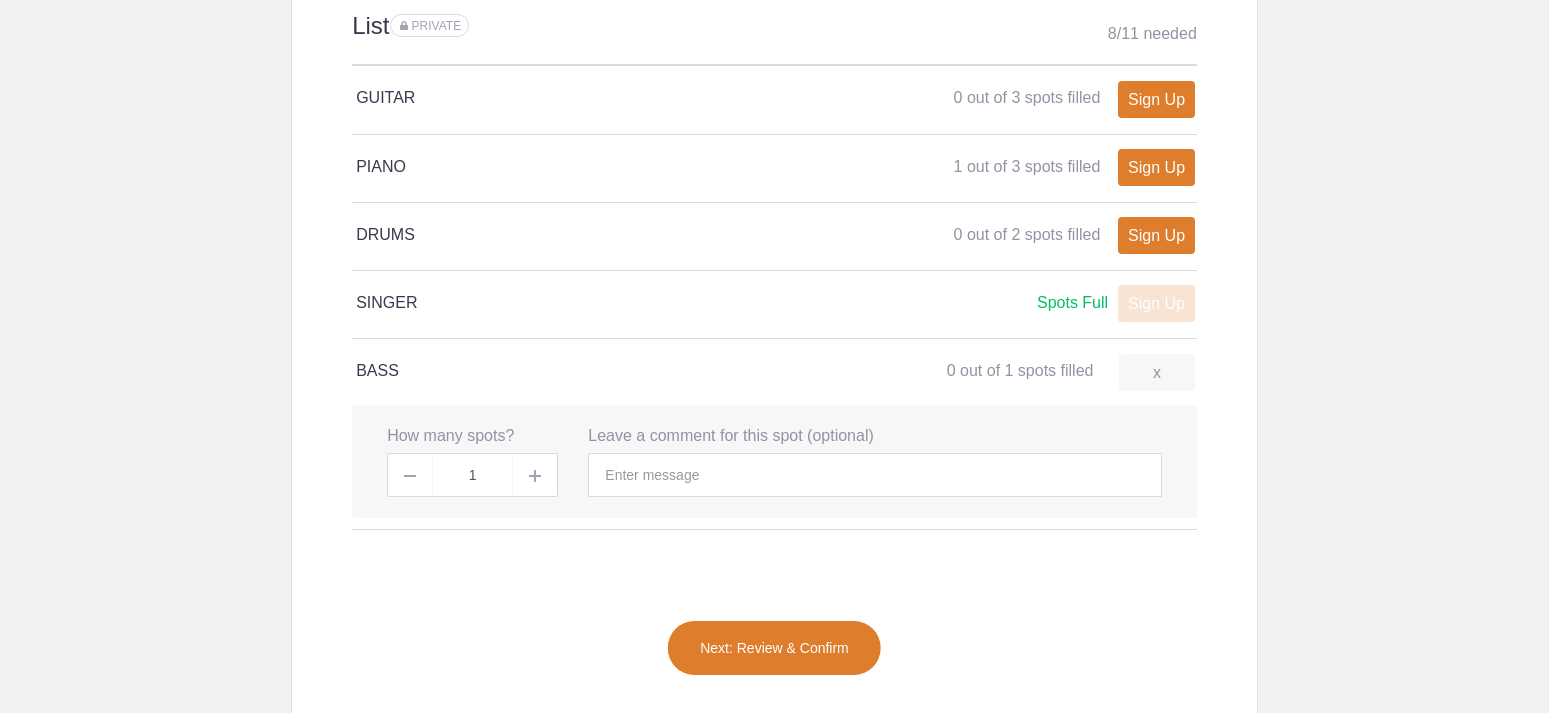 click on "Next: Review & Confirm" at bounding box center [774, 648] 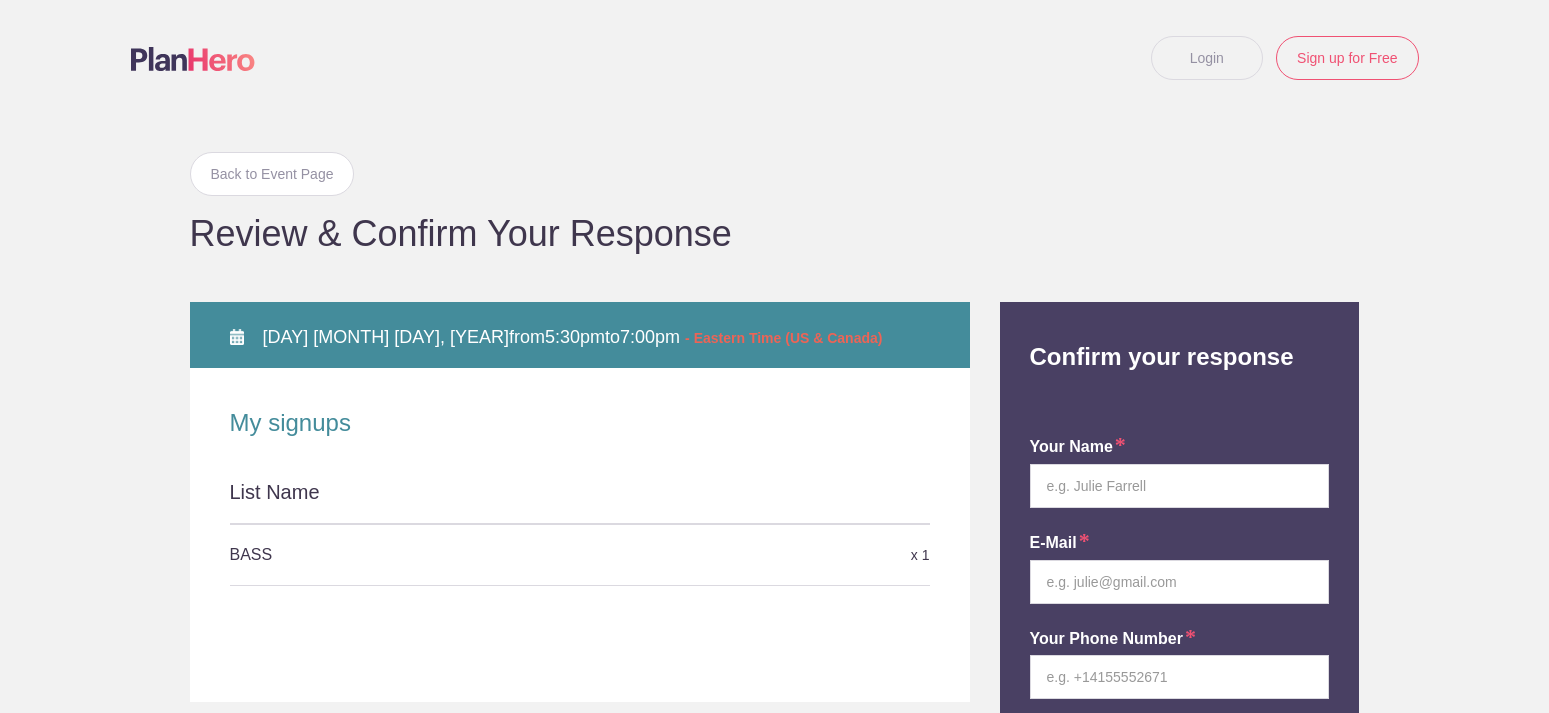 click on "List Name" at bounding box center (580, 501) 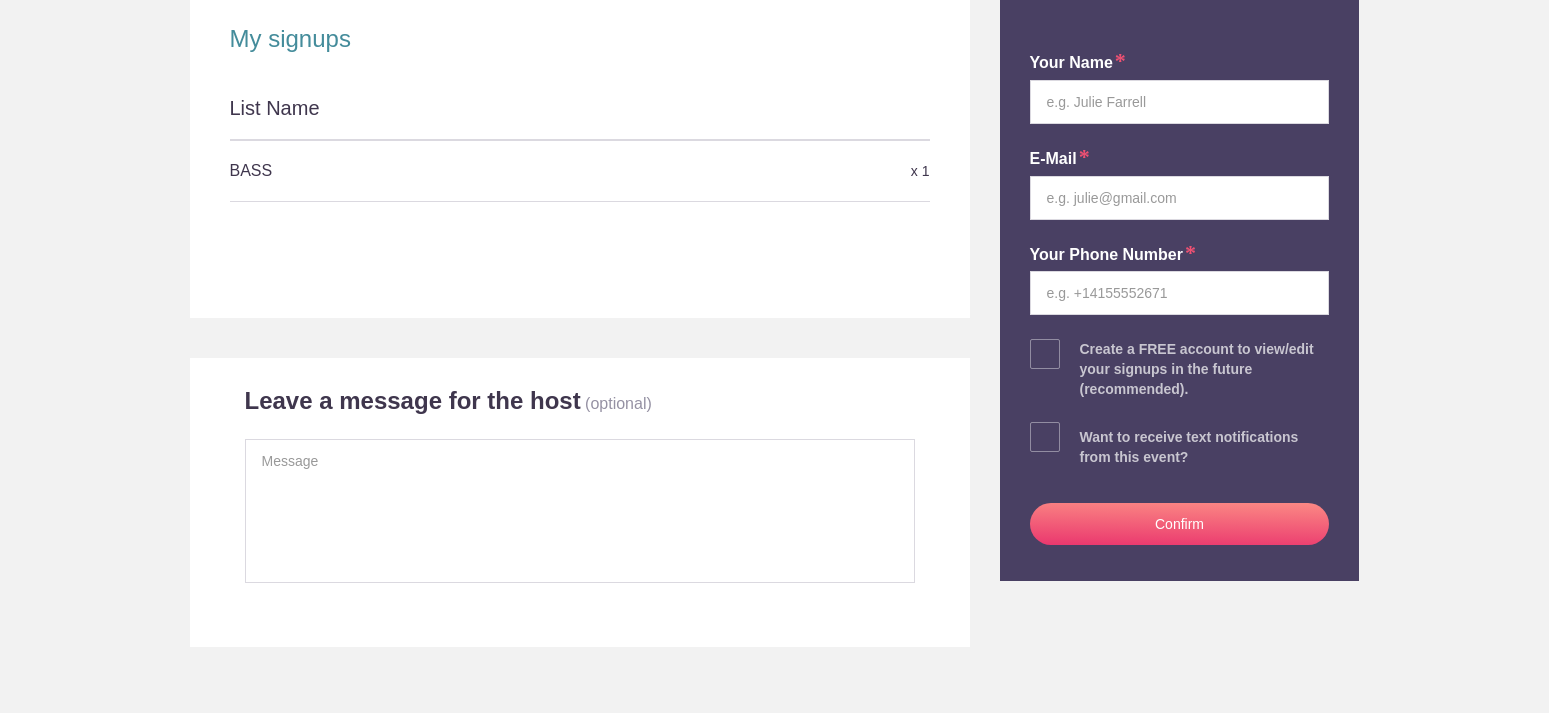 scroll, scrollTop: 0, scrollLeft: 0, axis: both 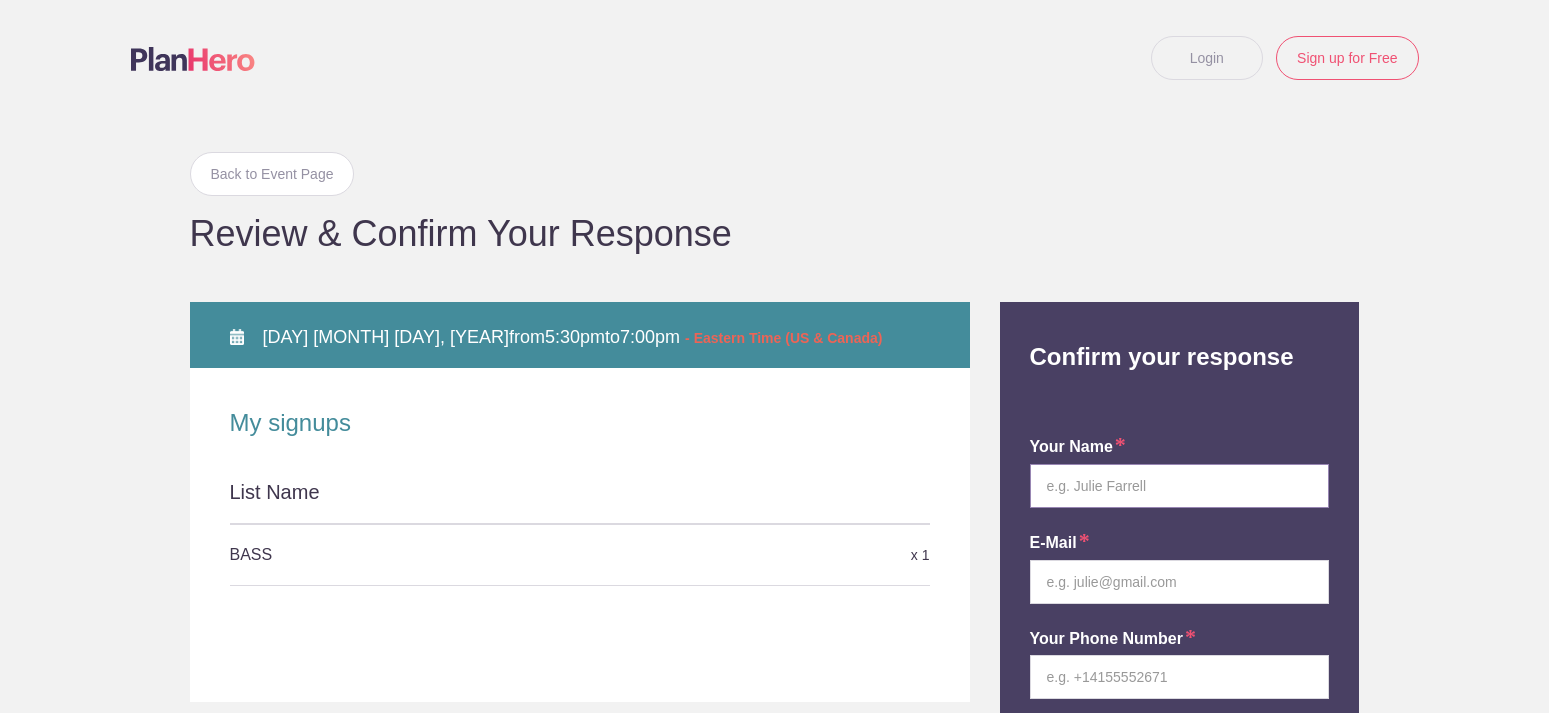 click at bounding box center (1180, 486) 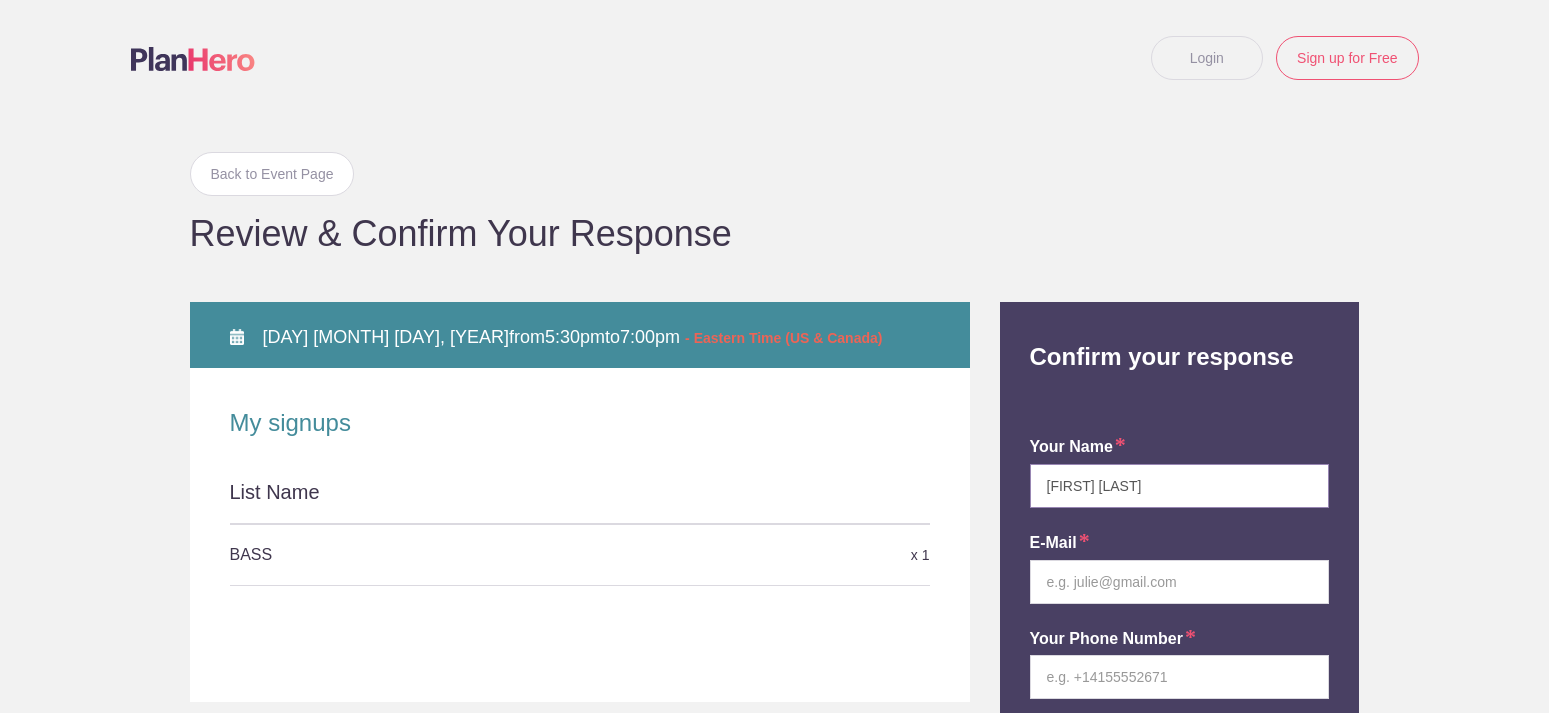 type on "[FIRST] [LAST]" 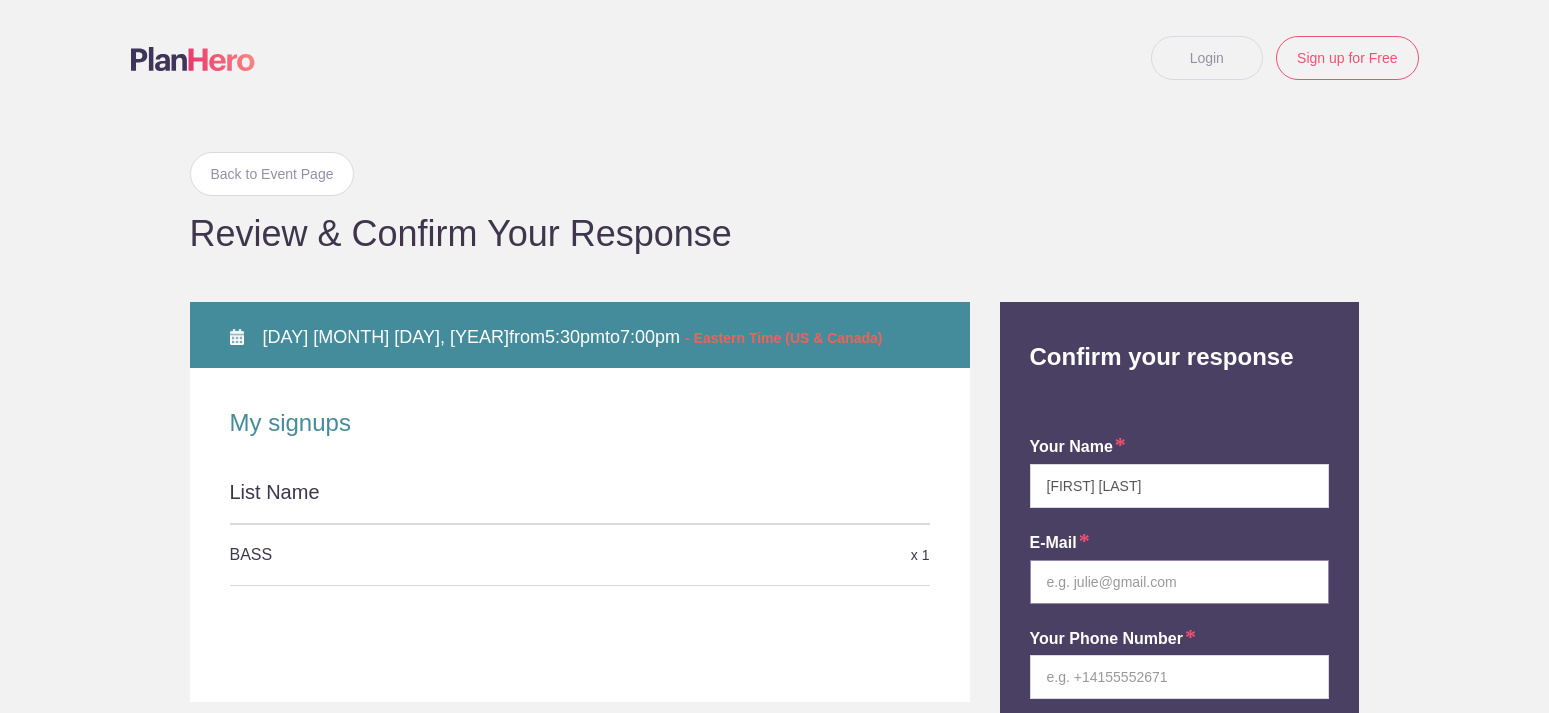 click at bounding box center [1180, 582] 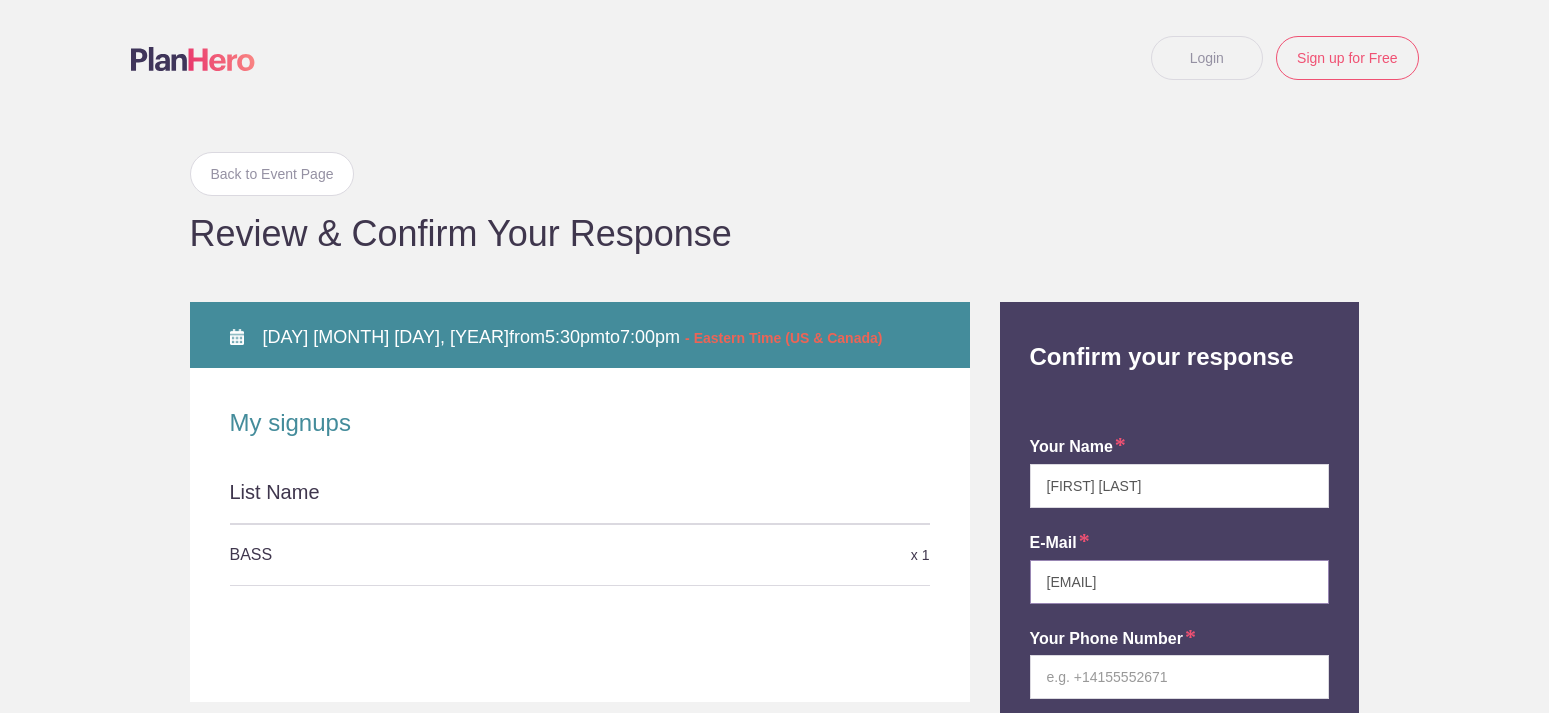 type on "[EMAIL]" 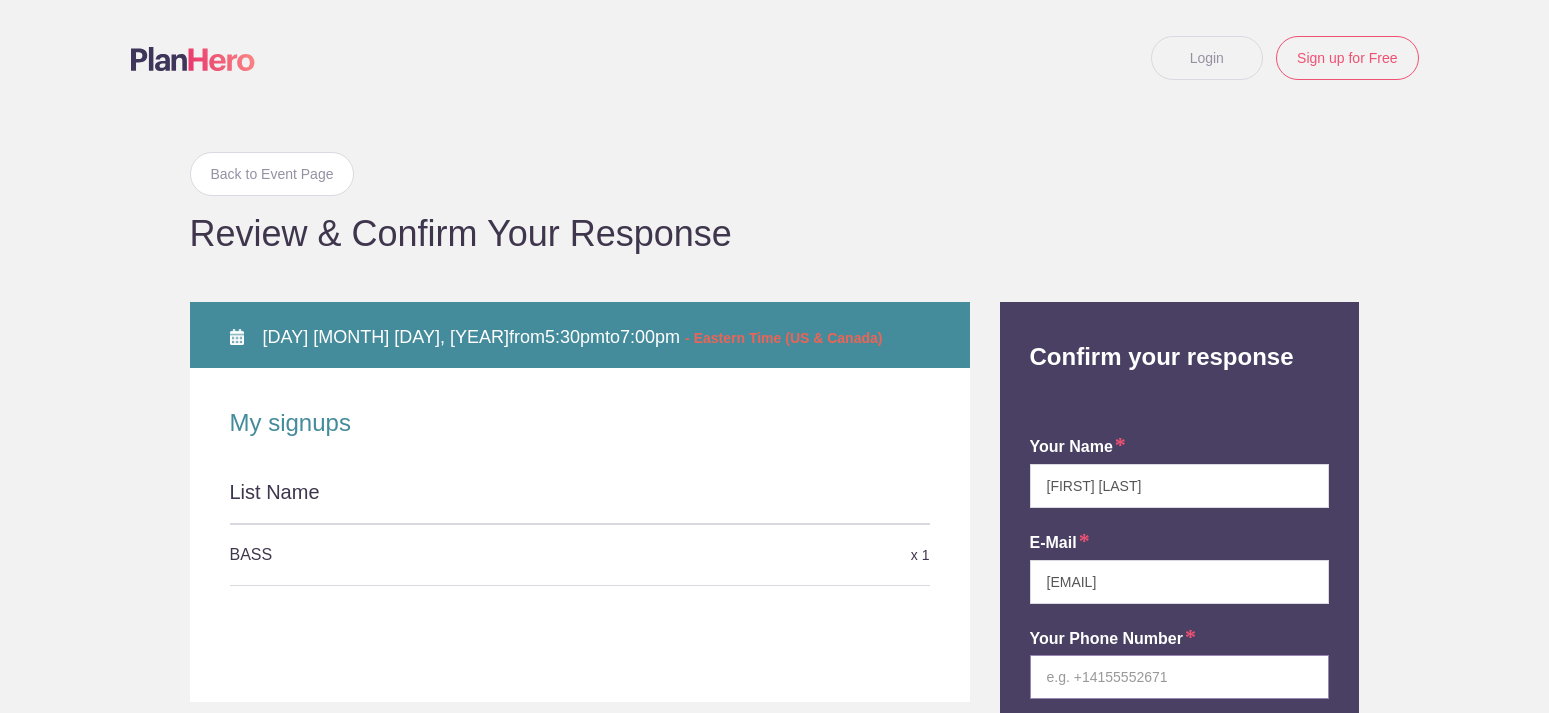 click at bounding box center [1180, 677] 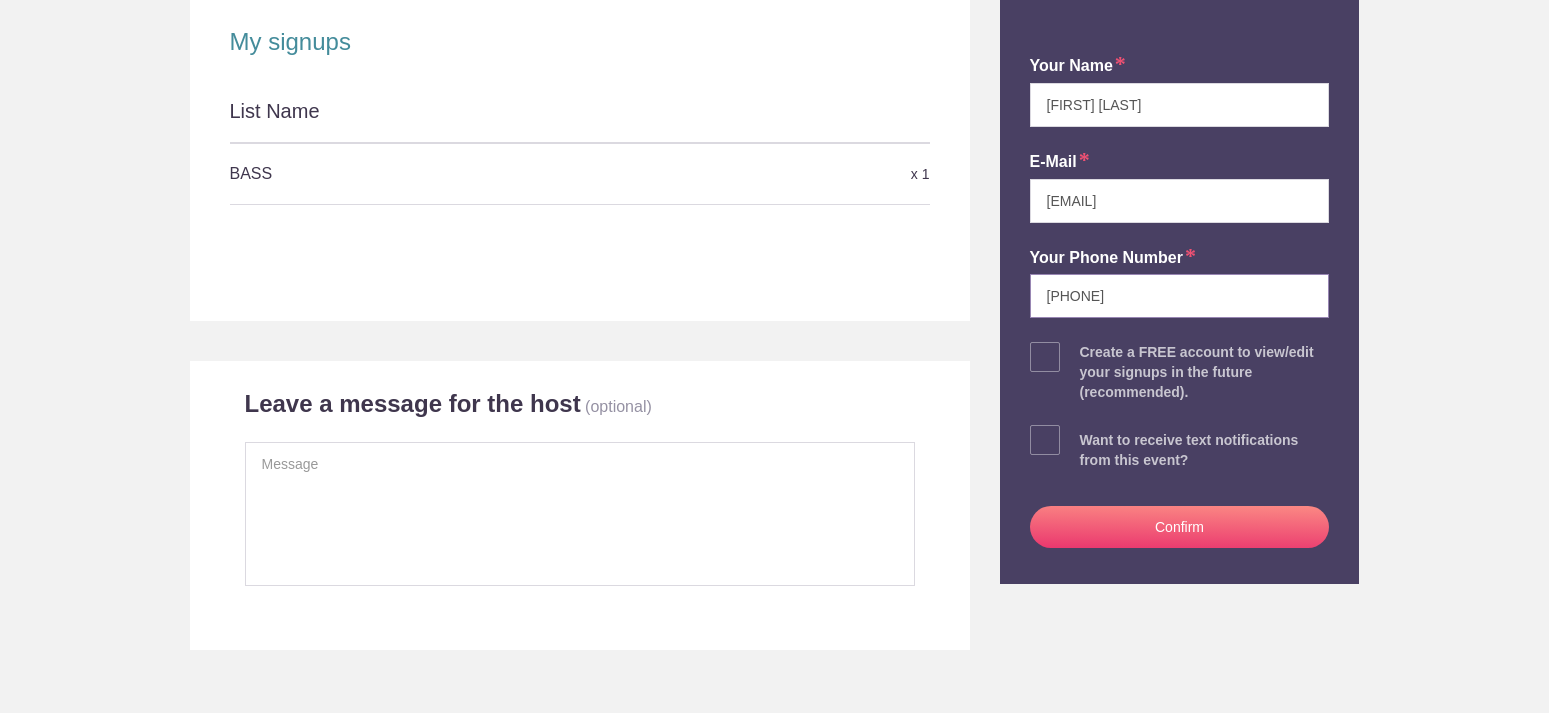 scroll, scrollTop: 384, scrollLeft: 0, axis: vertical 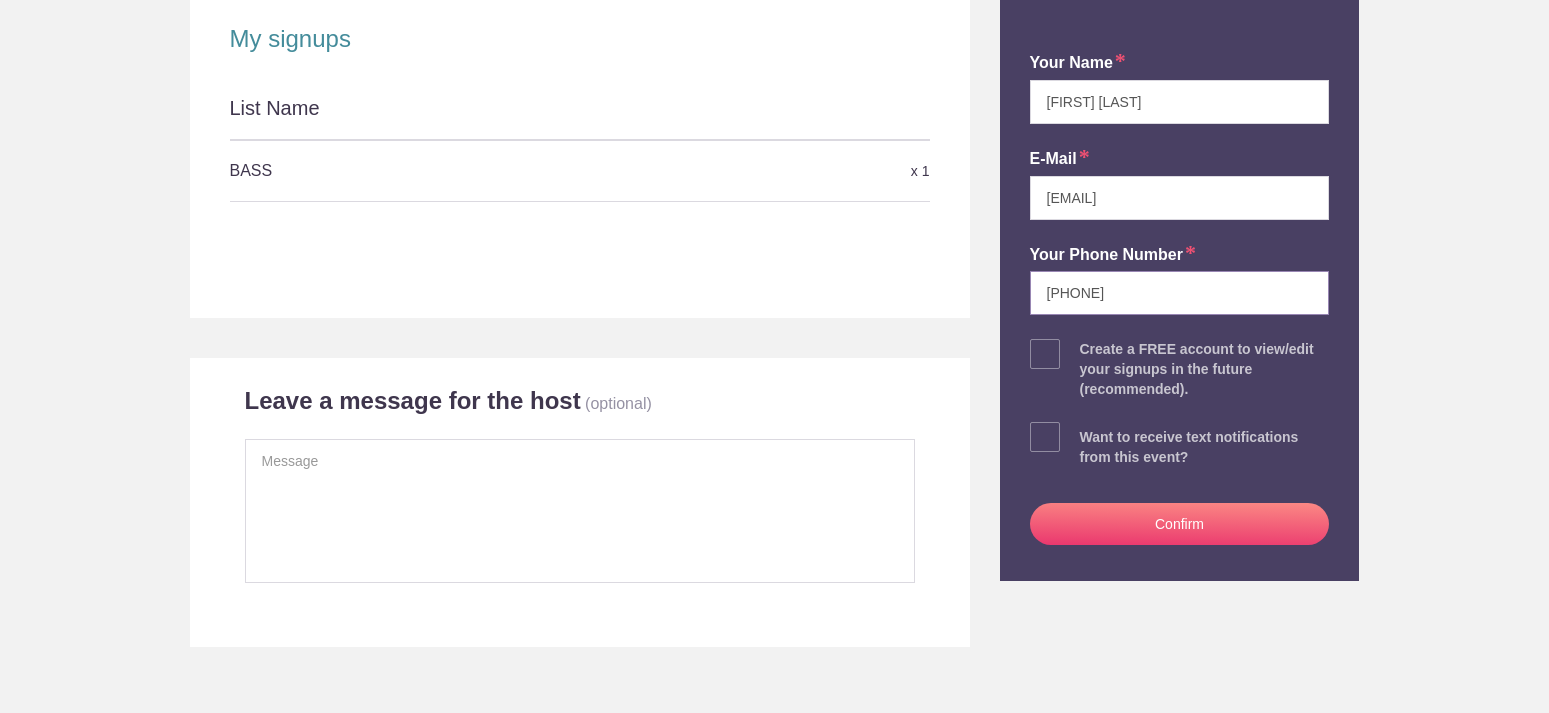 type on "2013067213" 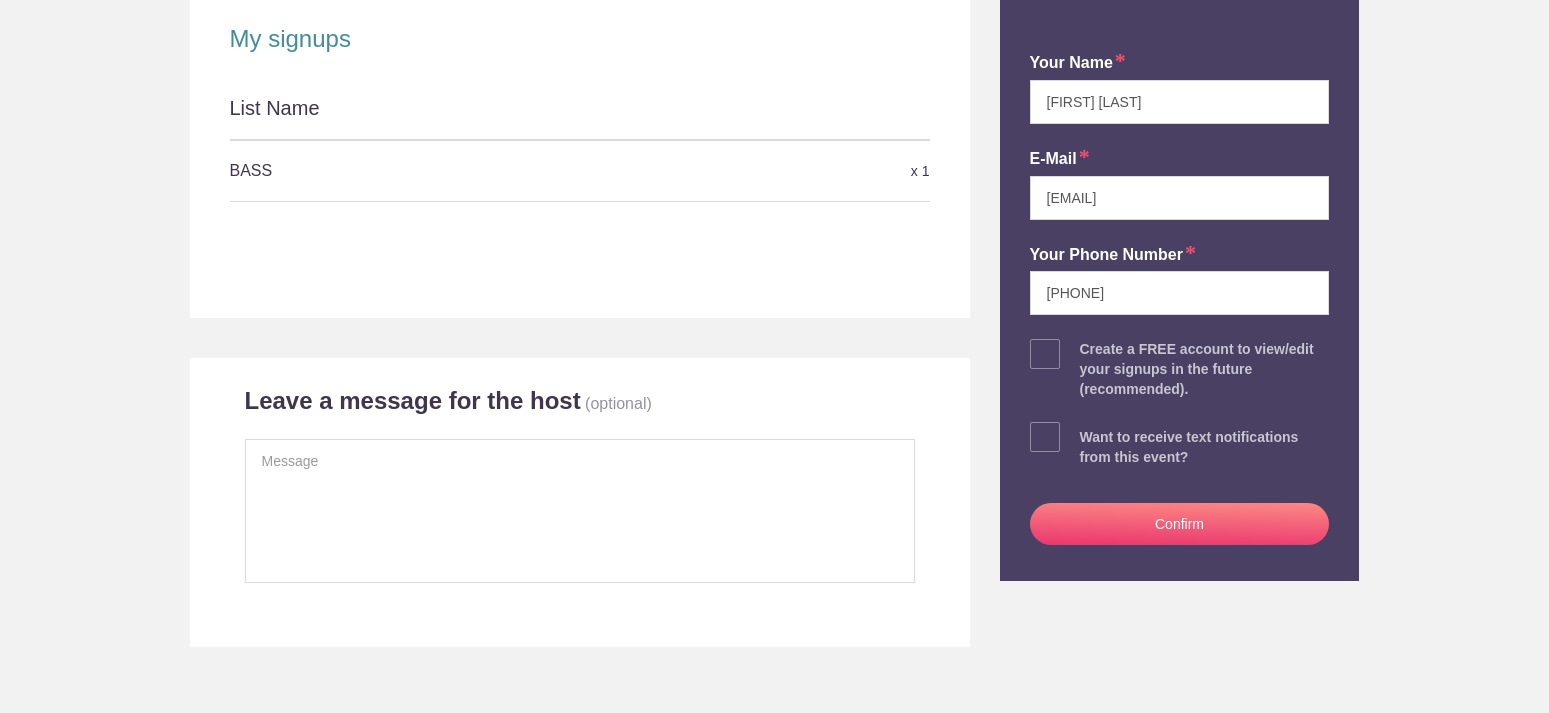 click at bounding box center [1045, 354] 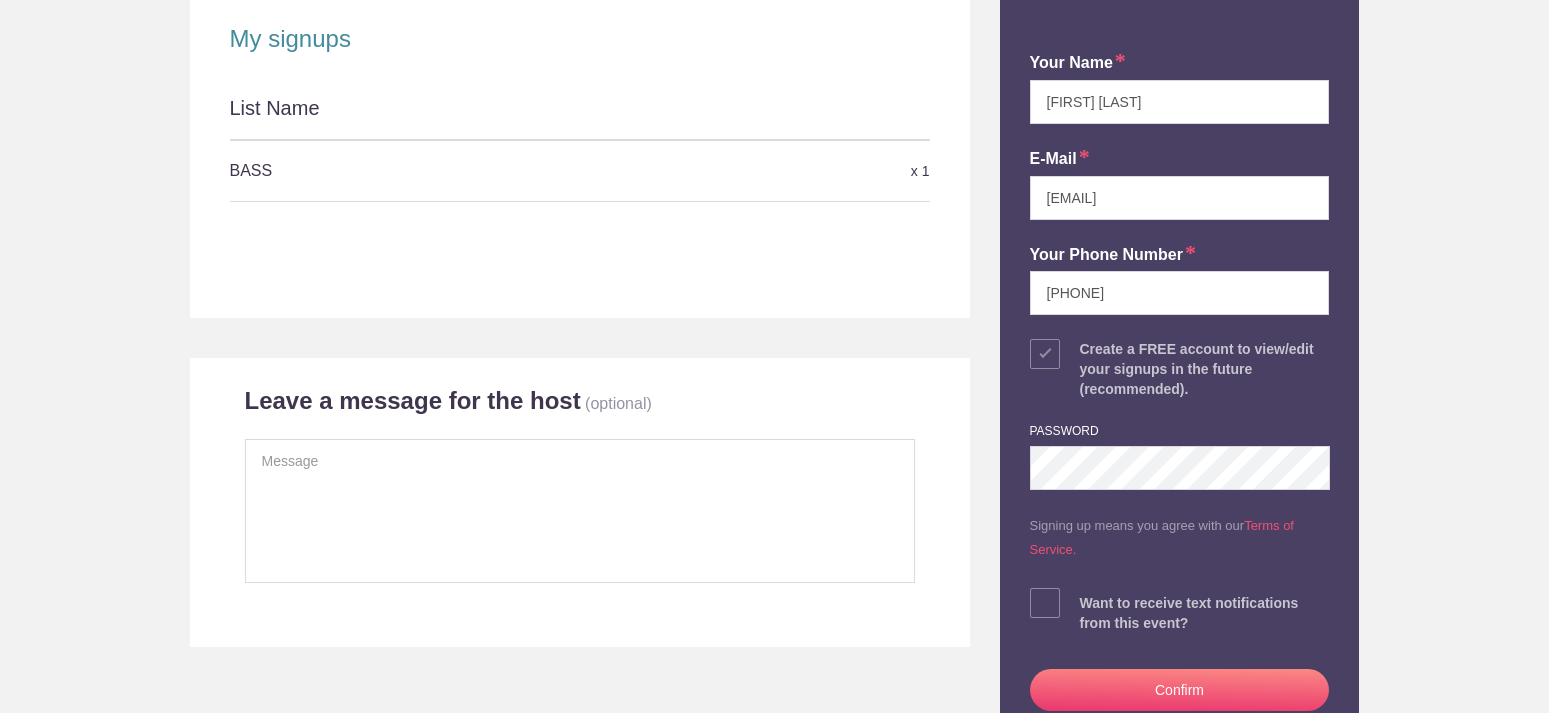 click on "Confirm" at bounding box center (1180, 690) 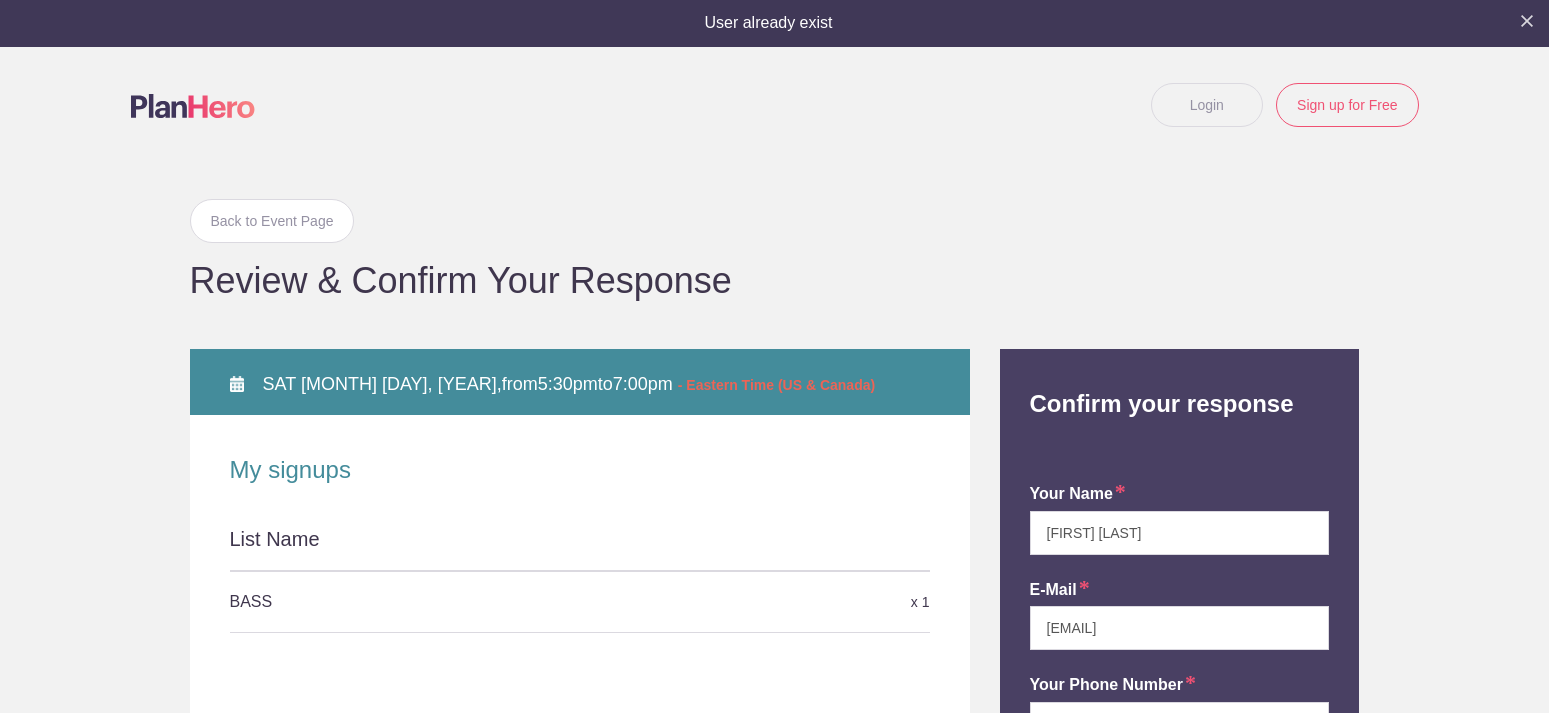 scroll, scrollTop: 0, scrollLeft: 0, axis: both 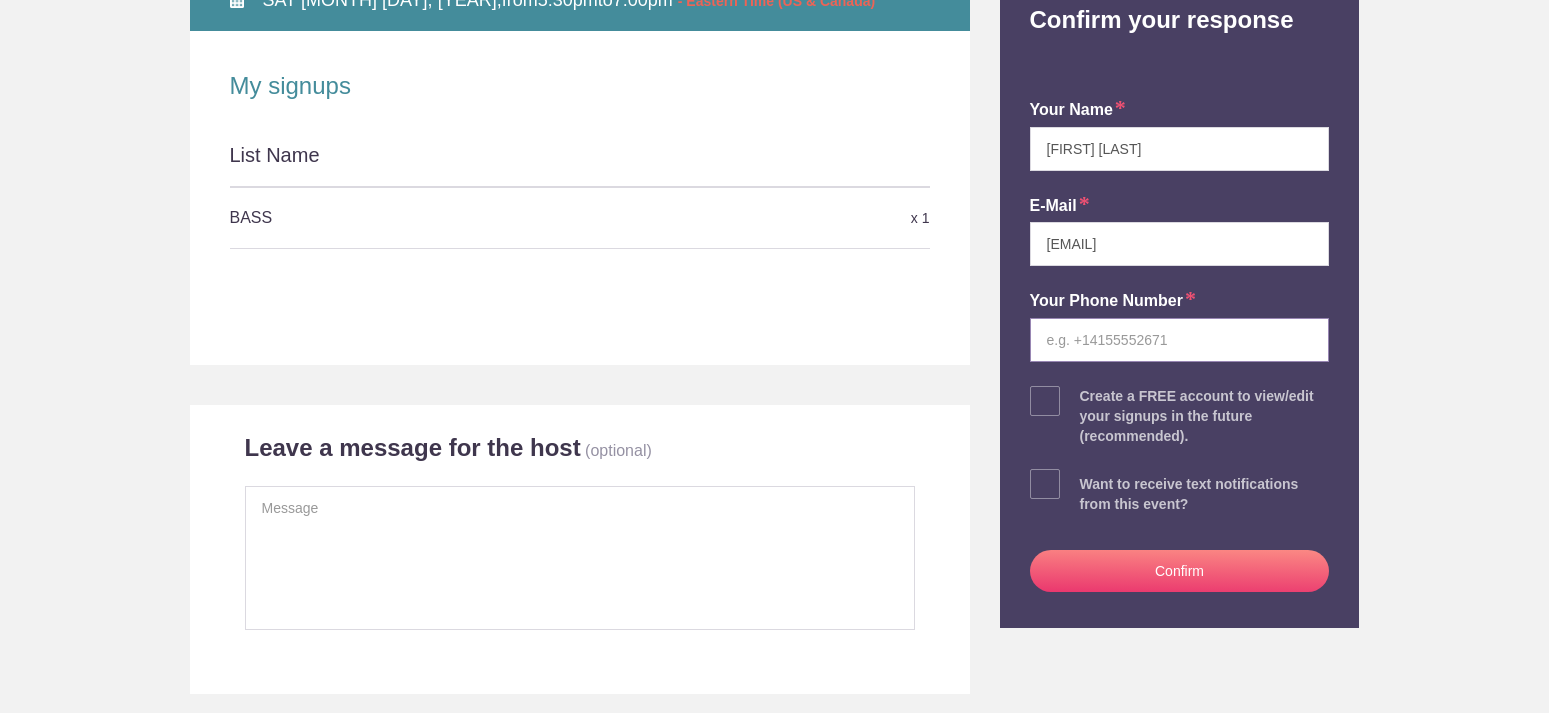 click at bounding box center (1180, 340) 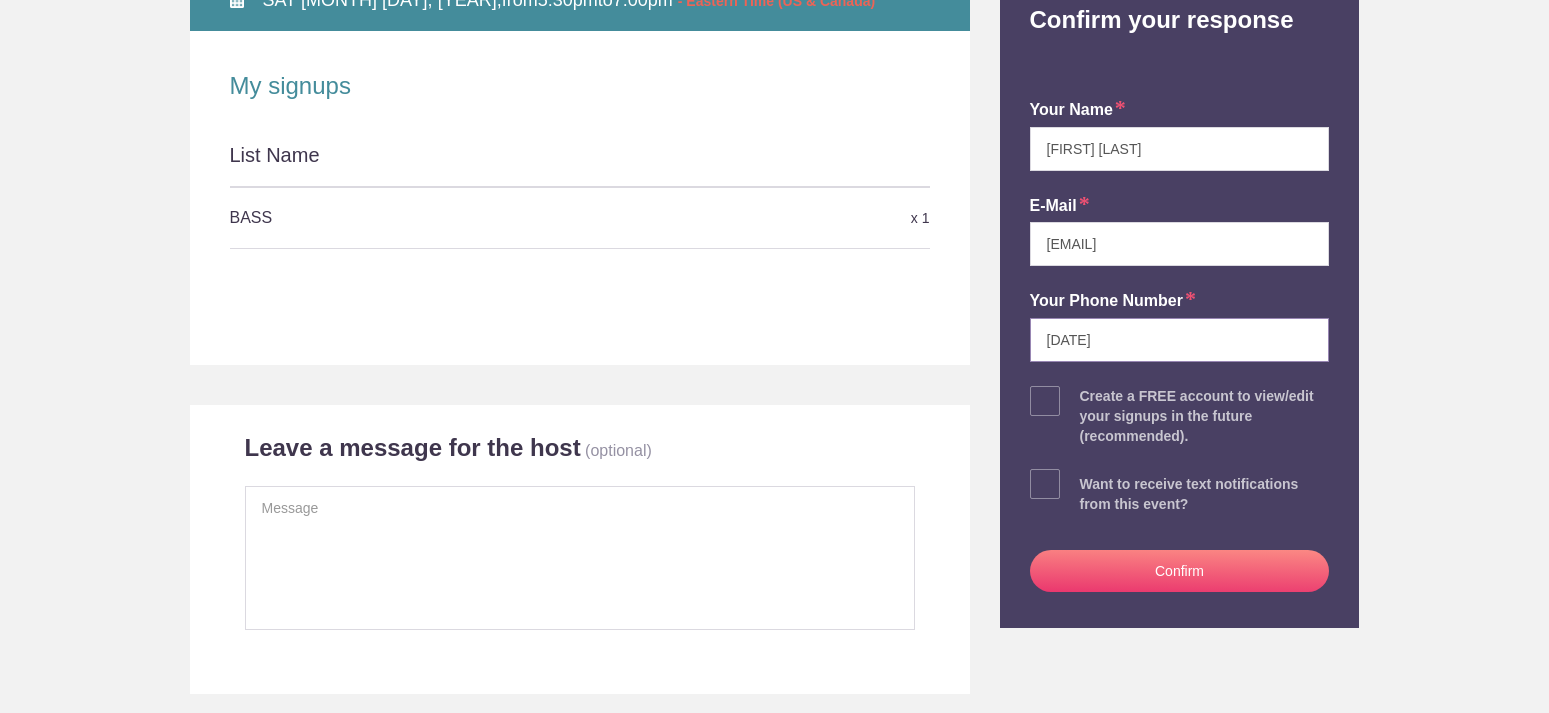 type on "2013067213" 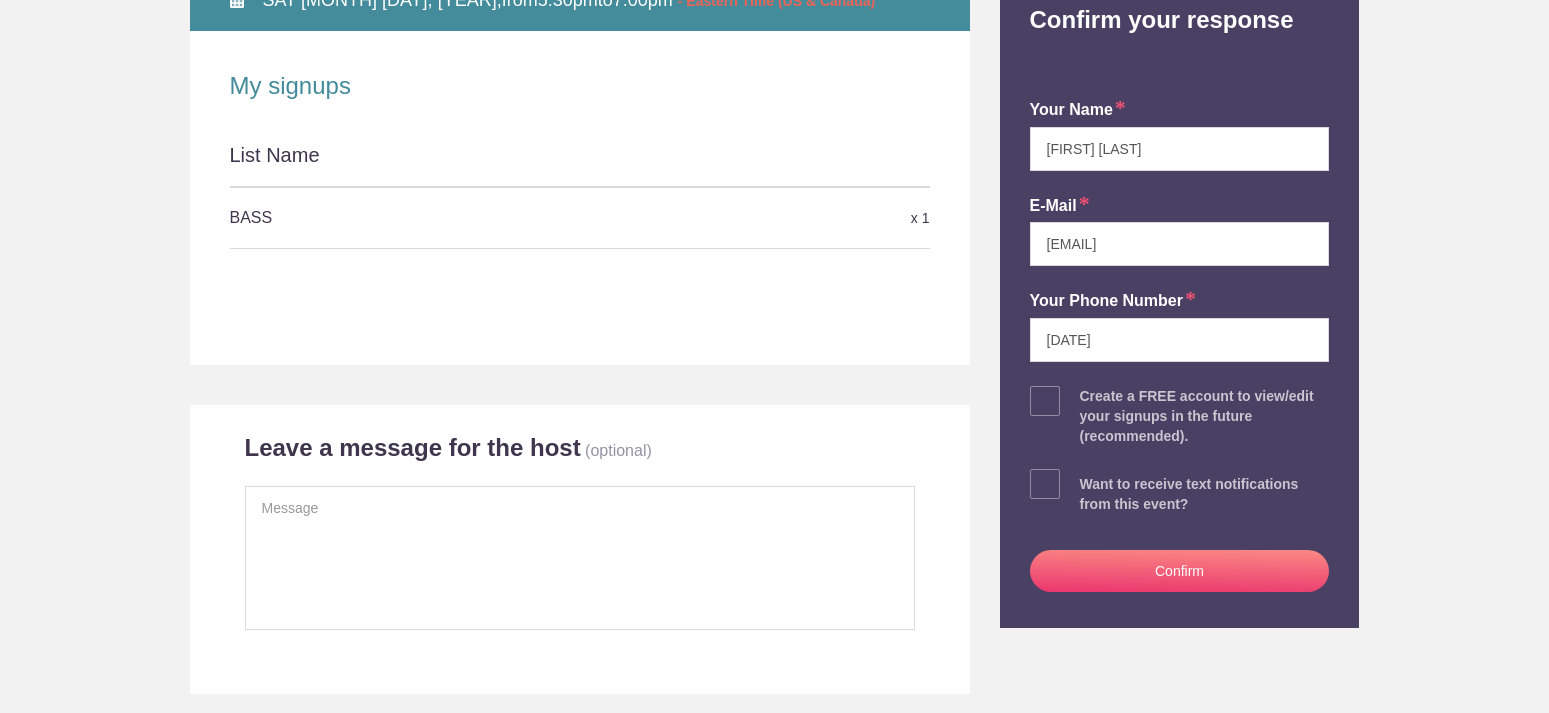 click on "Confirm" at bounding box center (1180, 571) 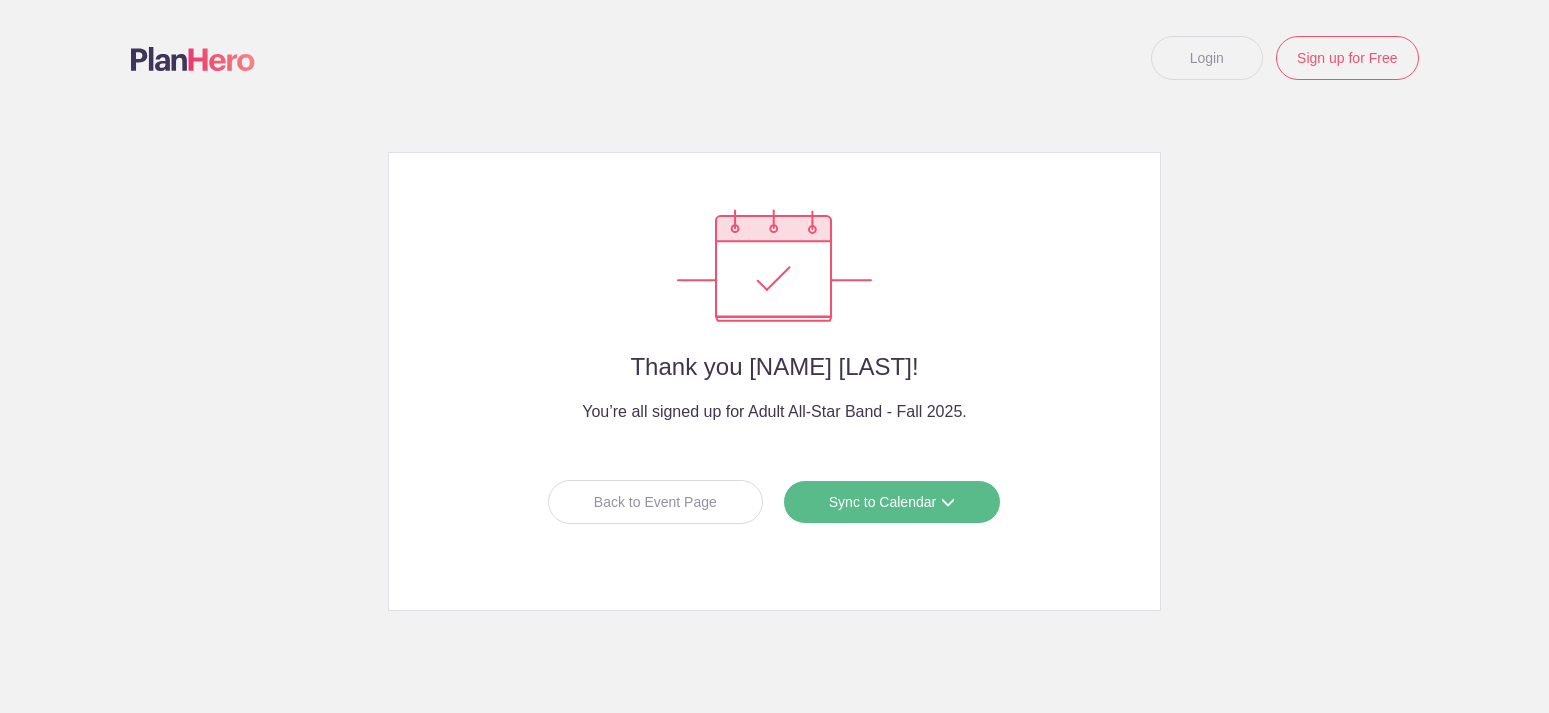 scroll, scrollTop: 0, scrollLeft: 0, axis: both 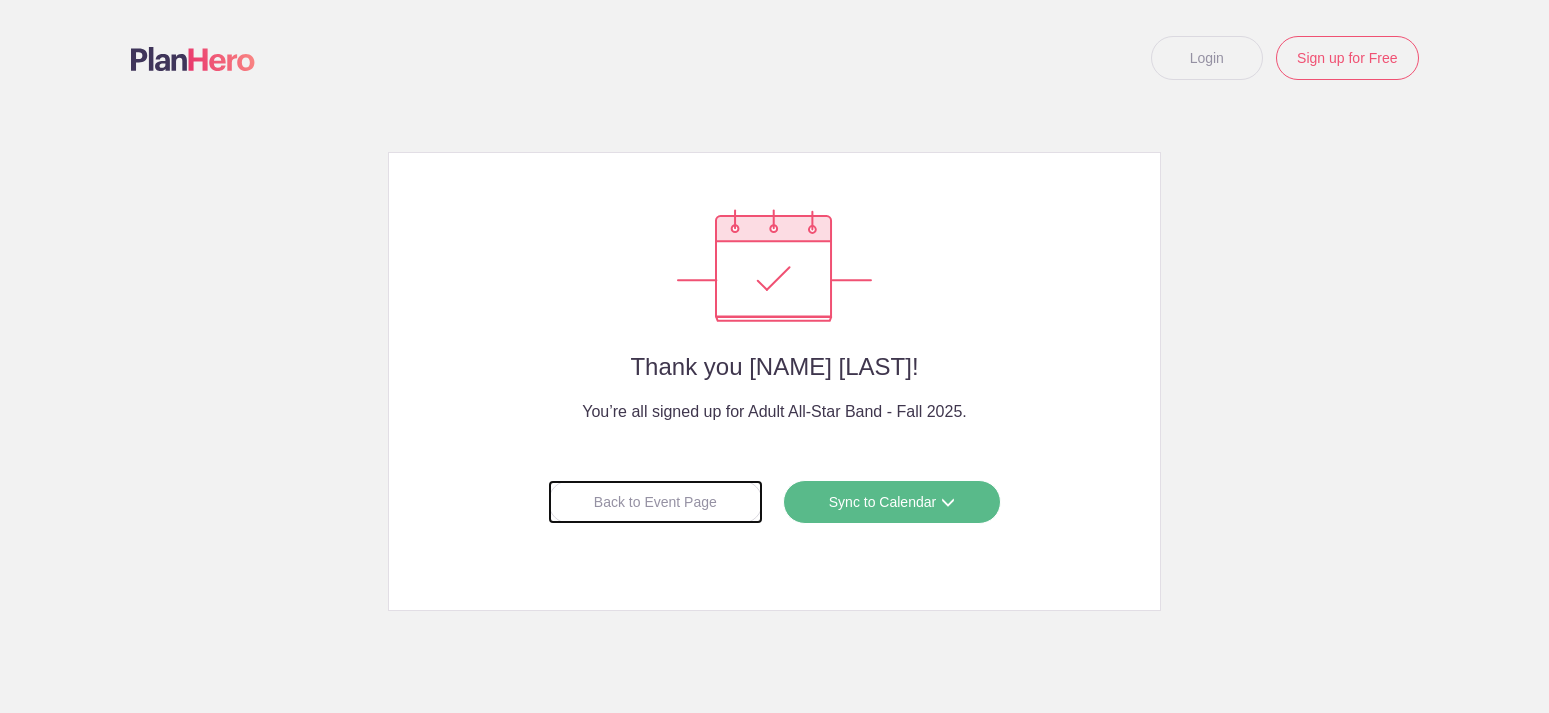 click on "Back to Event Page" at bounding box center (655, 502) 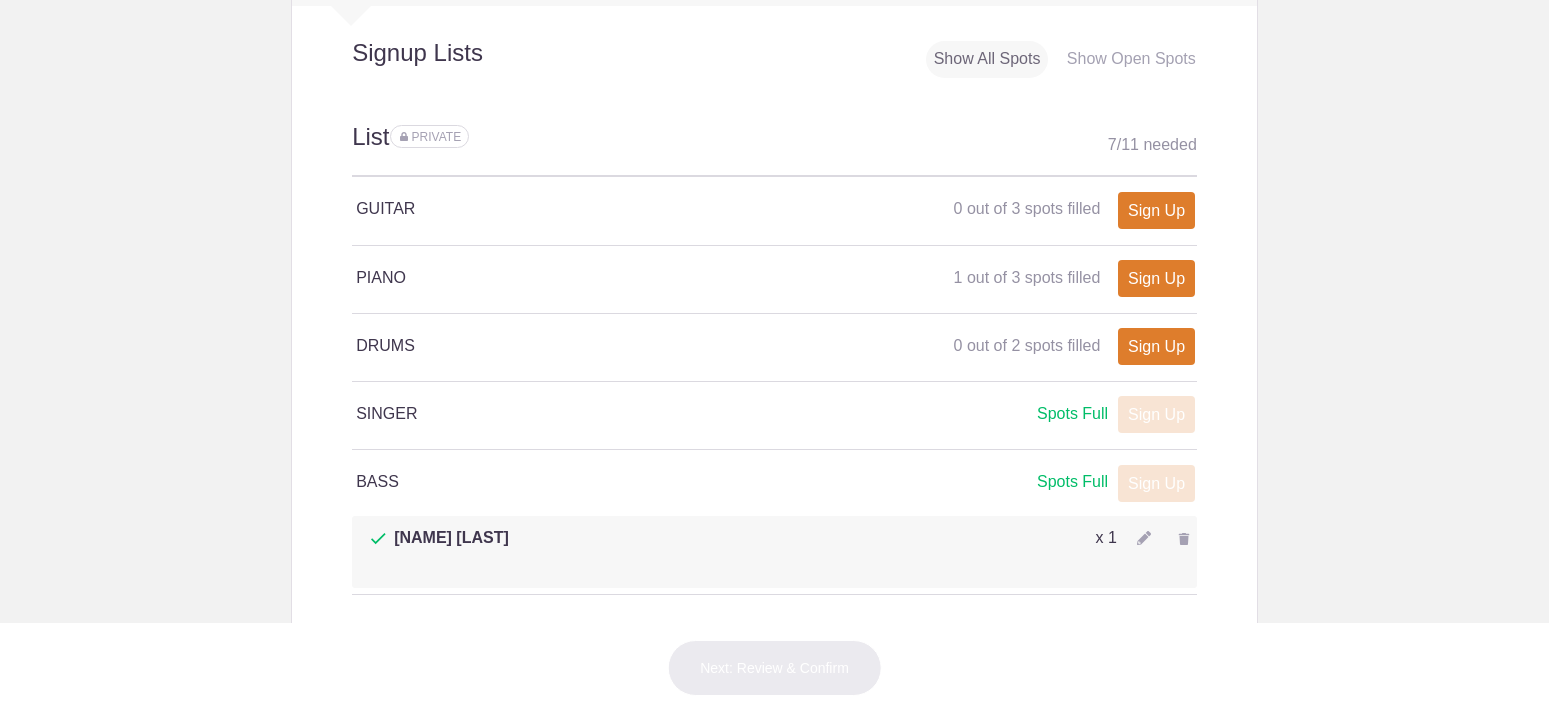 scroll, scrollTop: 960, scrollLeft: 0, axis: vertical 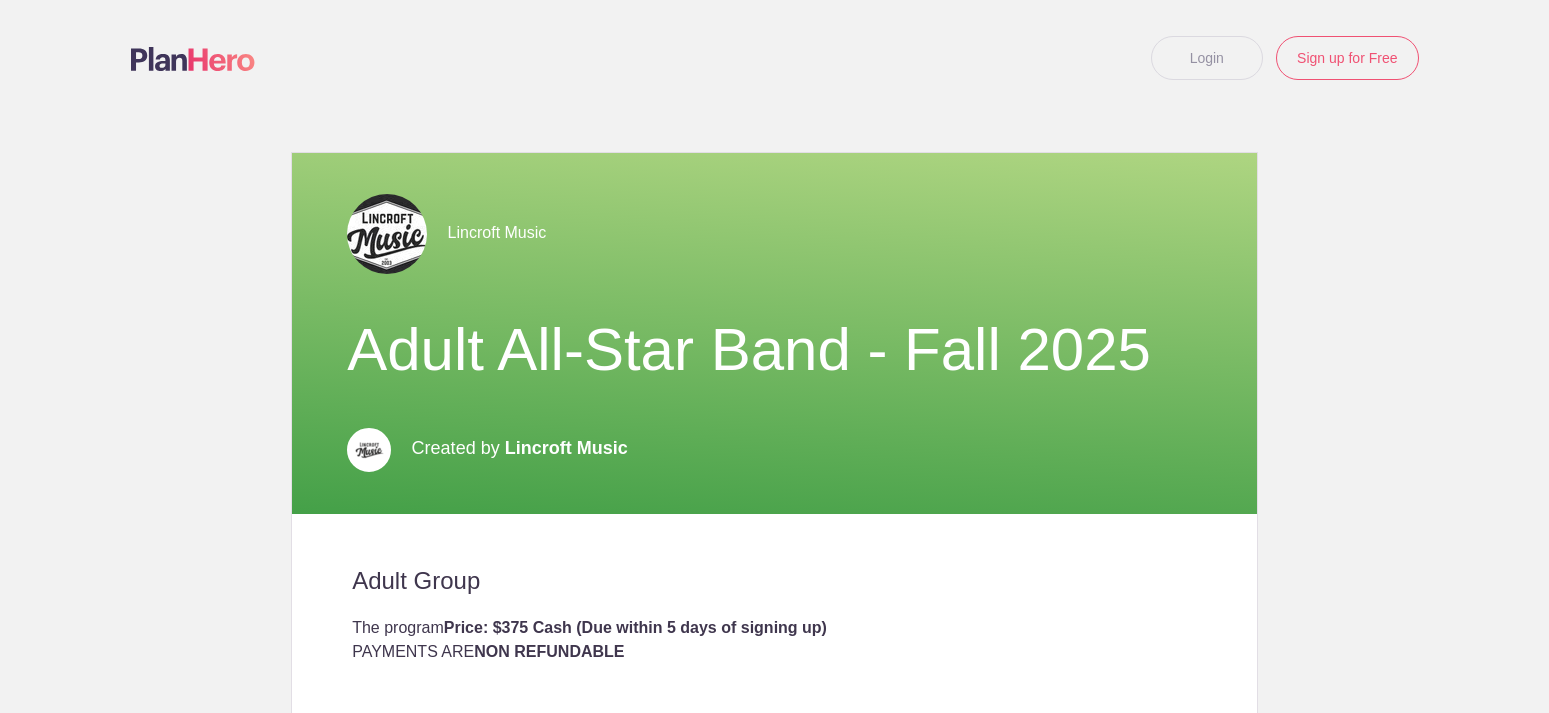 click on "Login" at bounding box center [1207, 58] 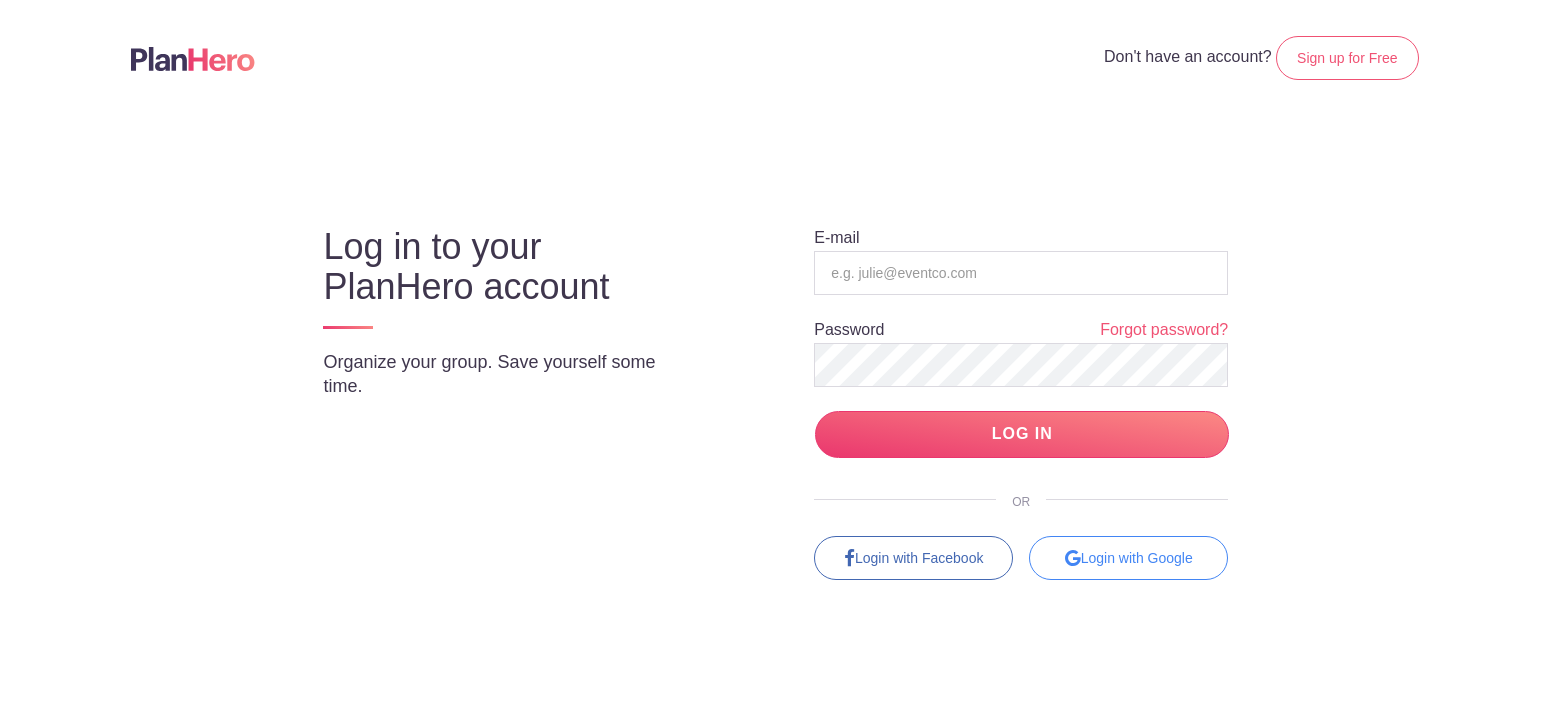 type on "[EMAIL]" 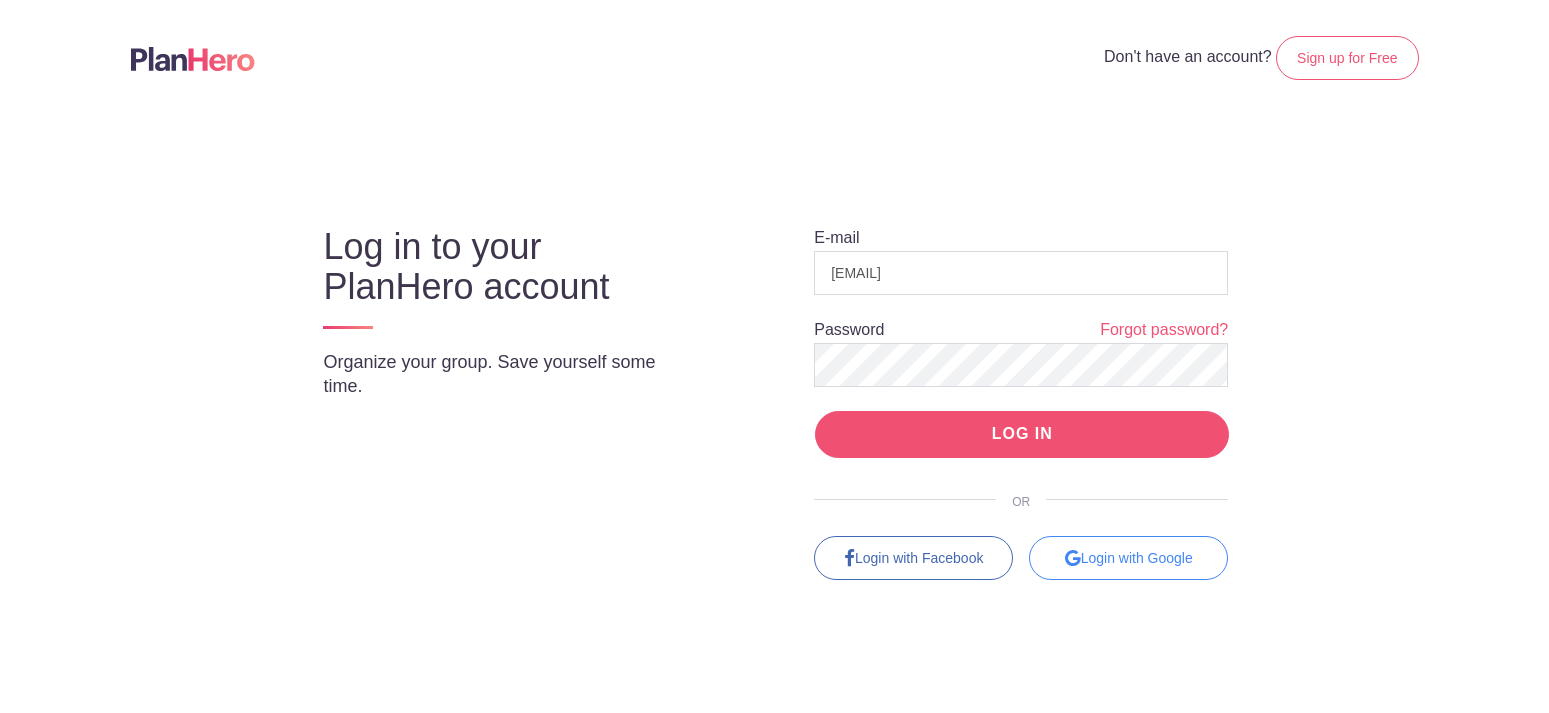 click on "LOG IN" at bounding box center [1022, 434] 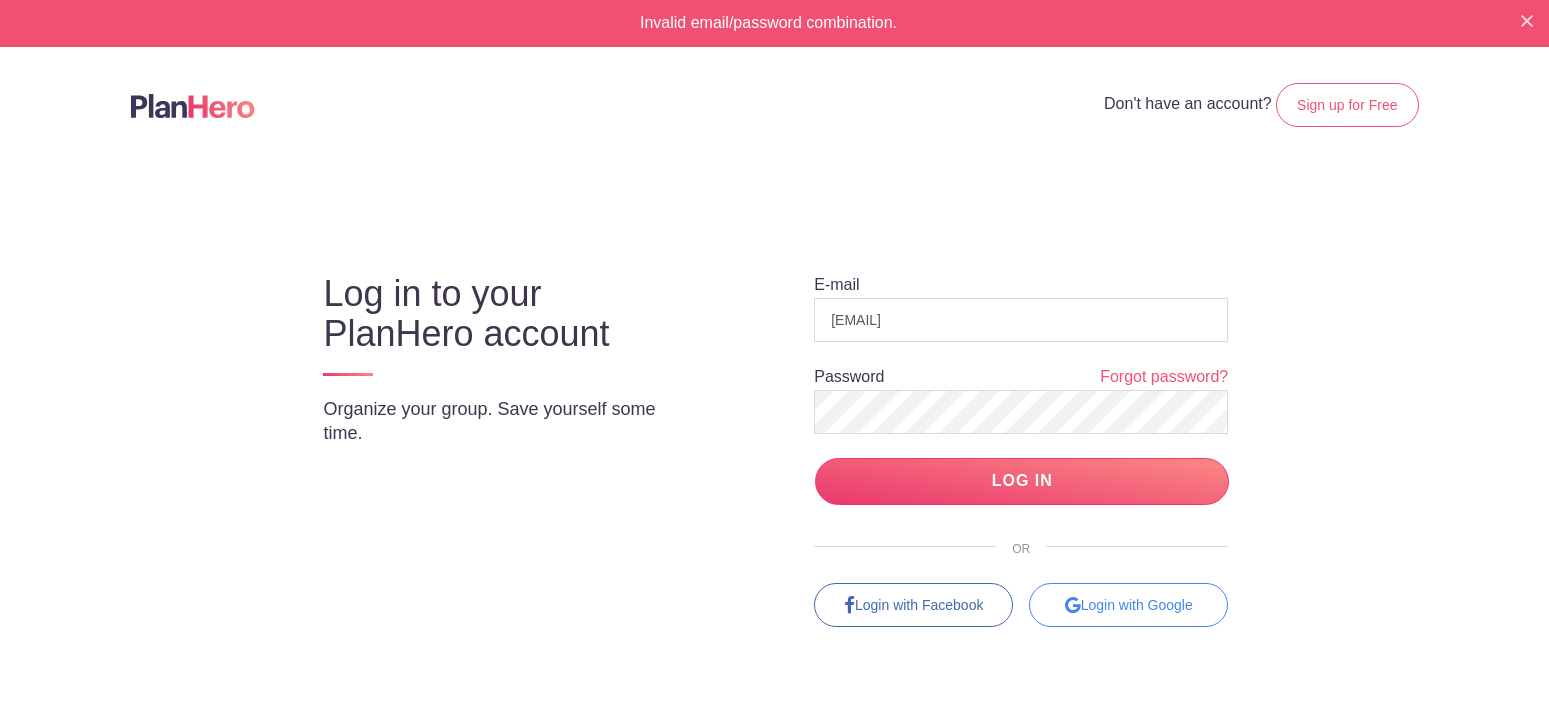 scroll, scrollTop: 0, scrollLeft: 0, axis: both 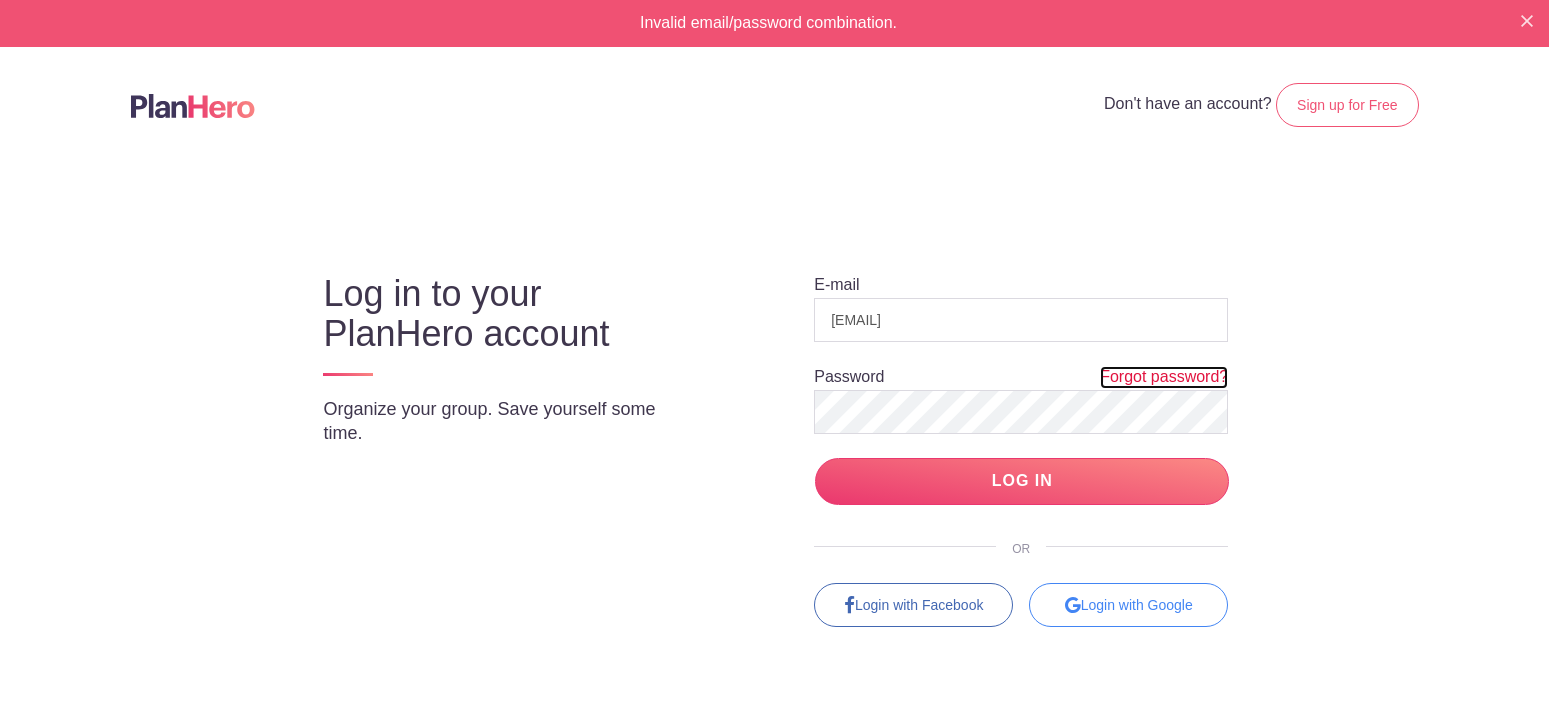 click on "Forgot password?" at bounding box center (1164, 377) 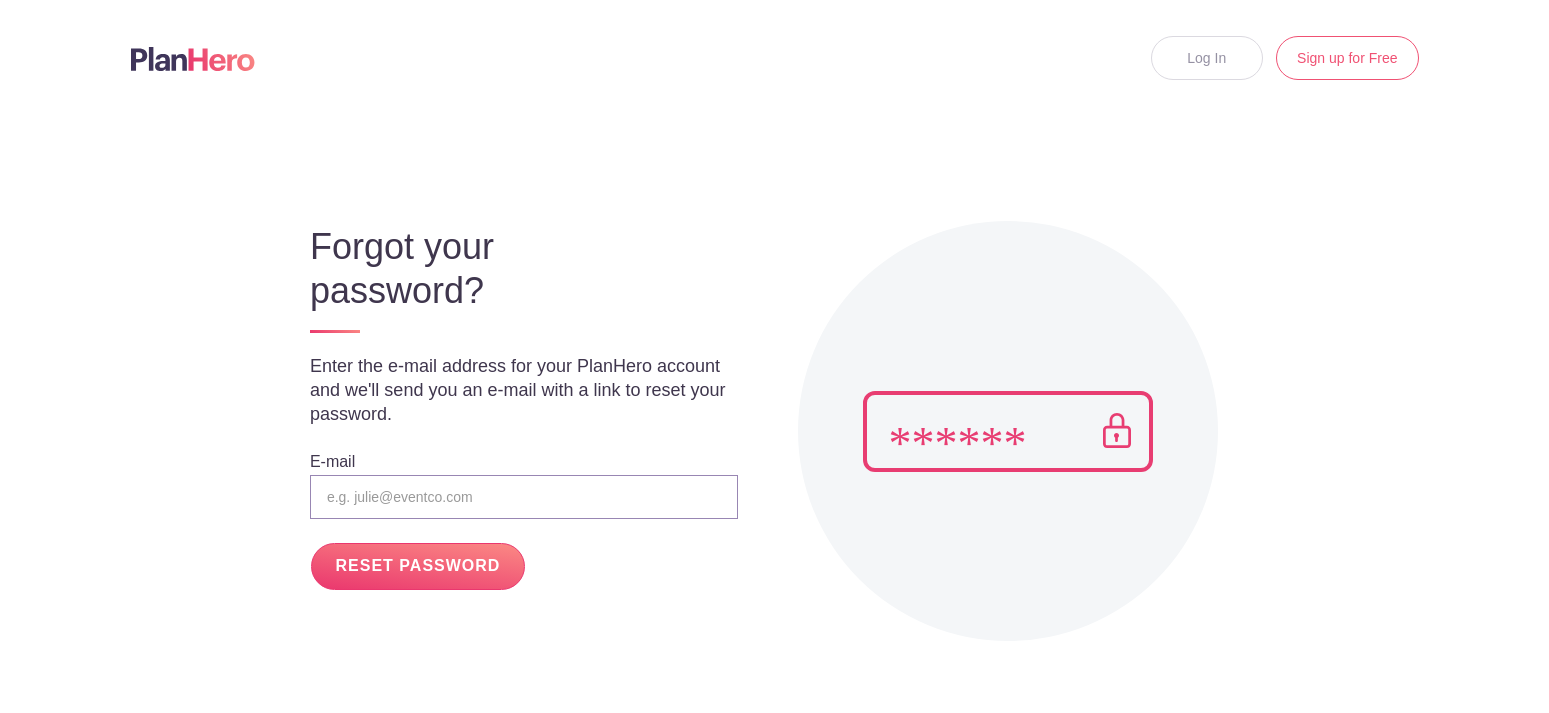 click at bounding box center [524, 497] 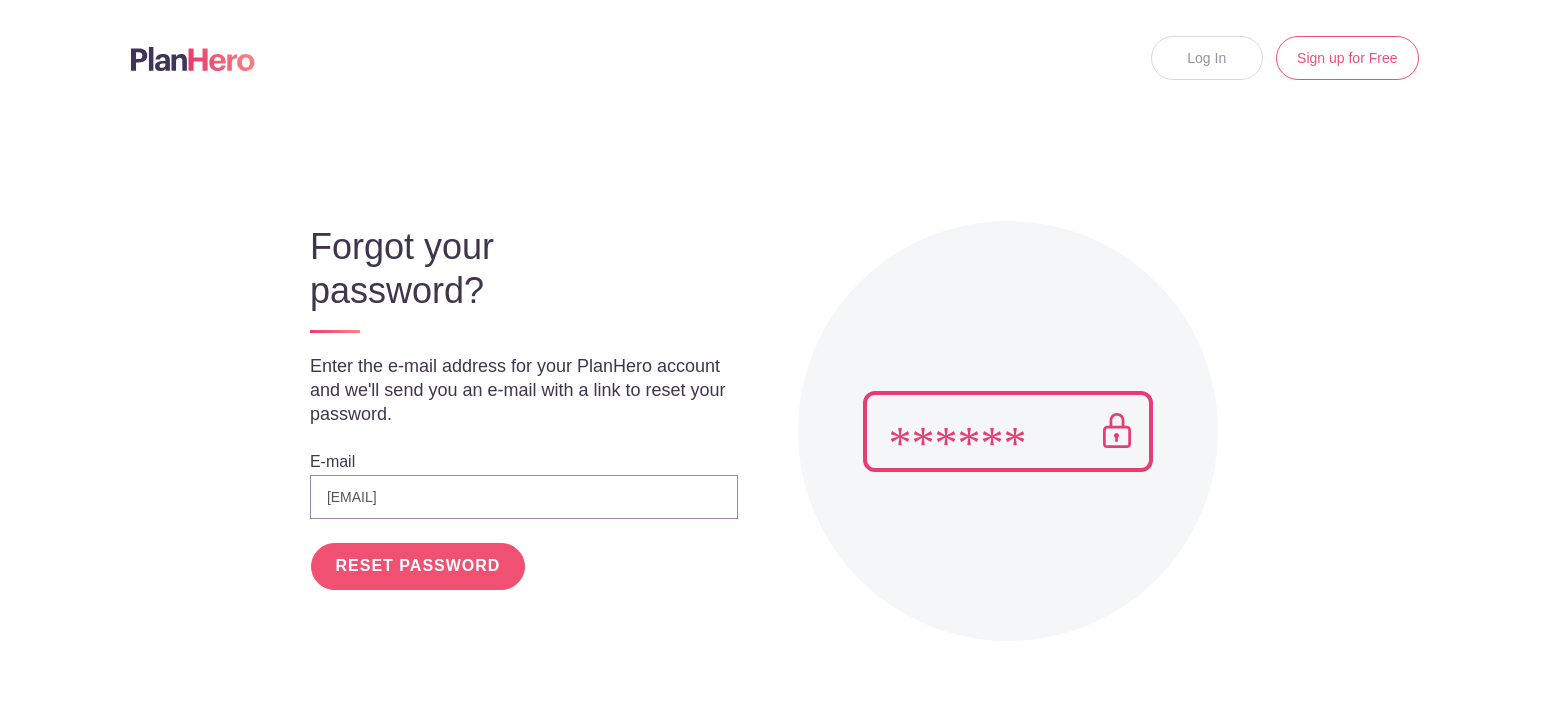 type on "lango77@verizon.net" 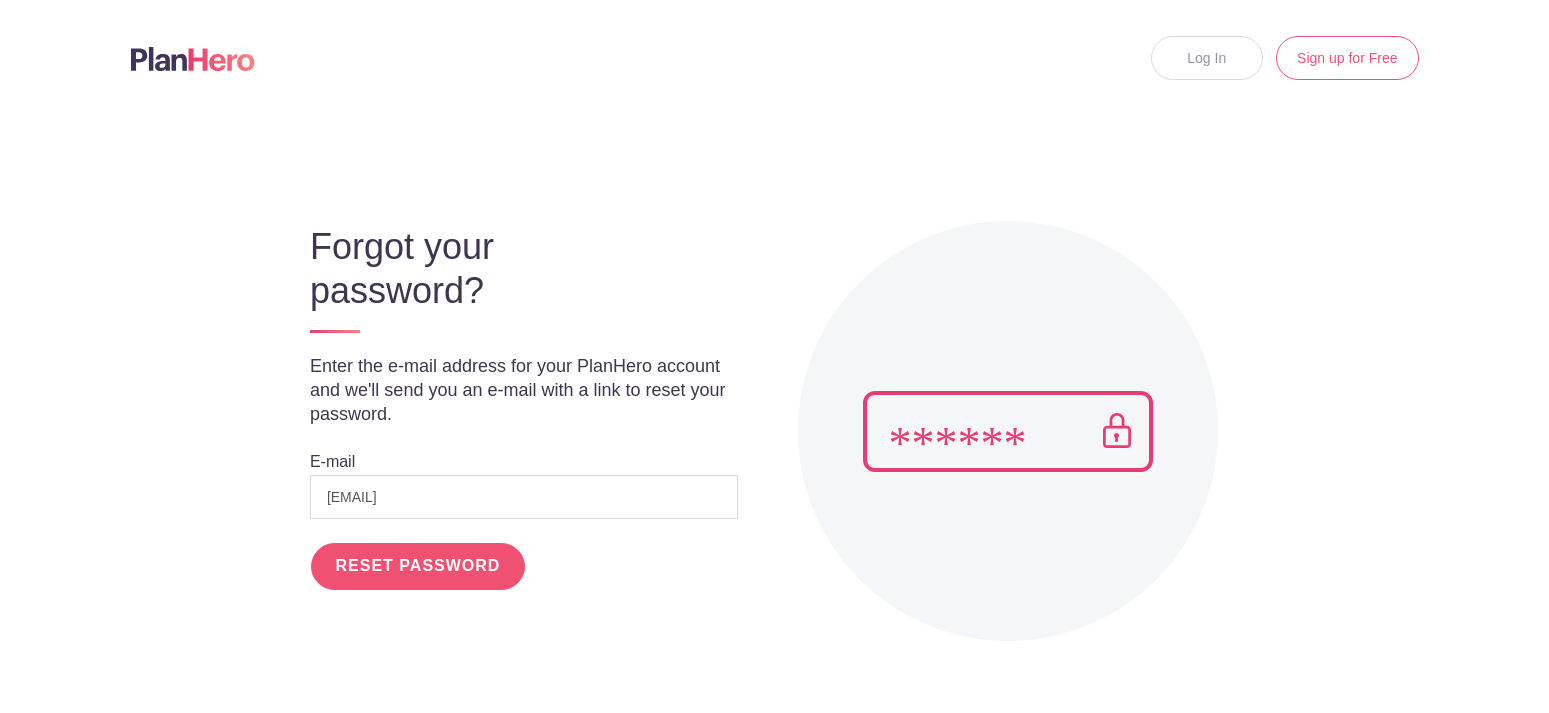 click on "RESET PASSWORD" at bounding box center [418, 566] 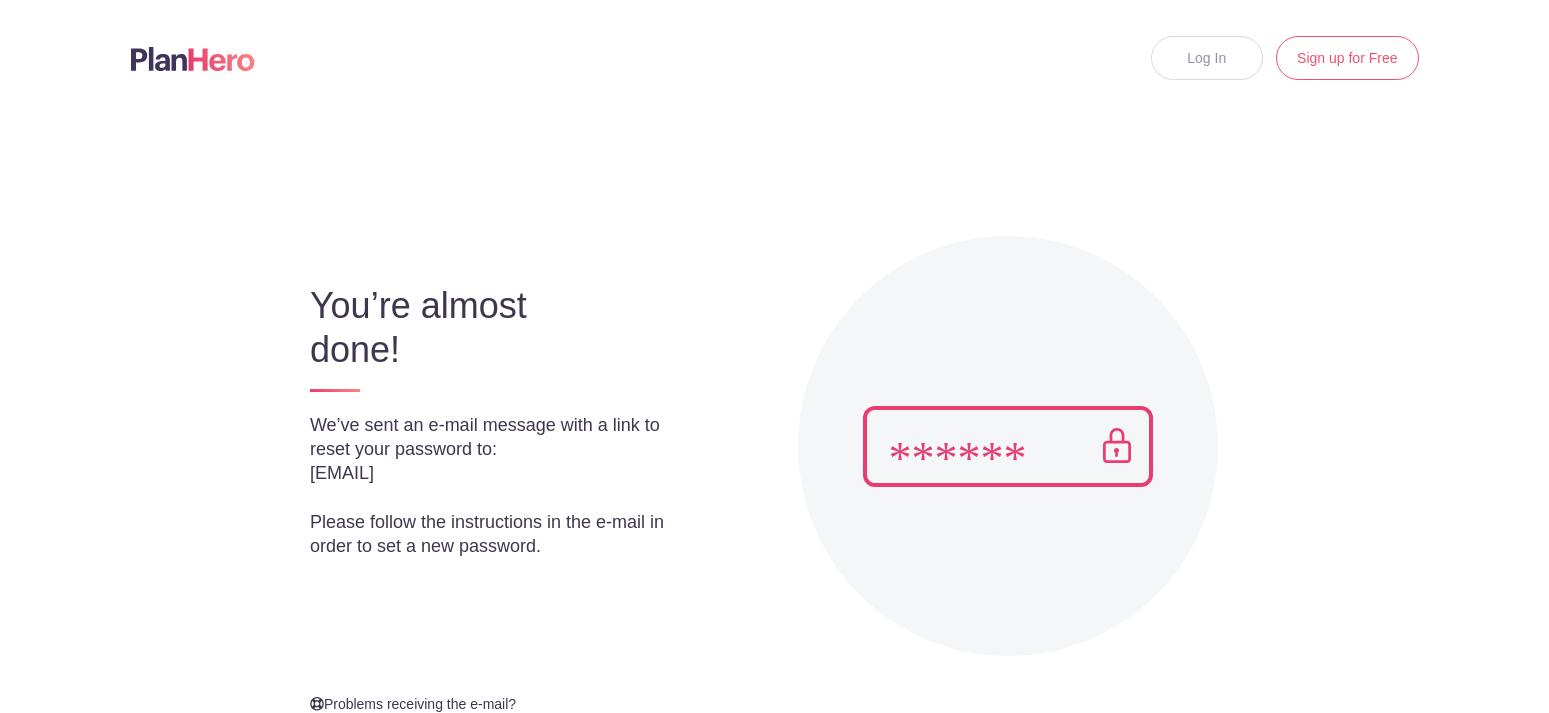 scroll, scrollTop: 0, scrollLeft: 0, axis: both 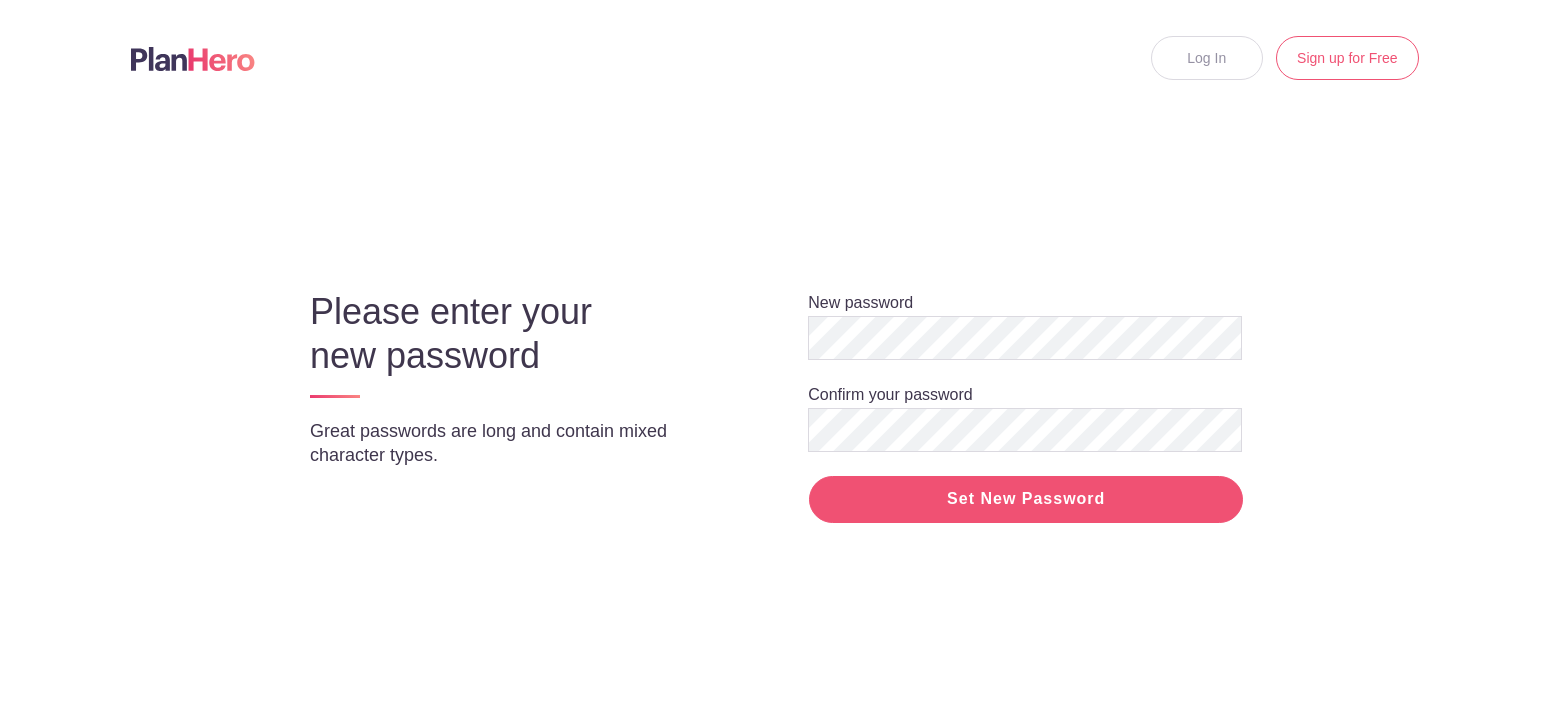 click on "Set New Password" at bounding box center (1026, 499) 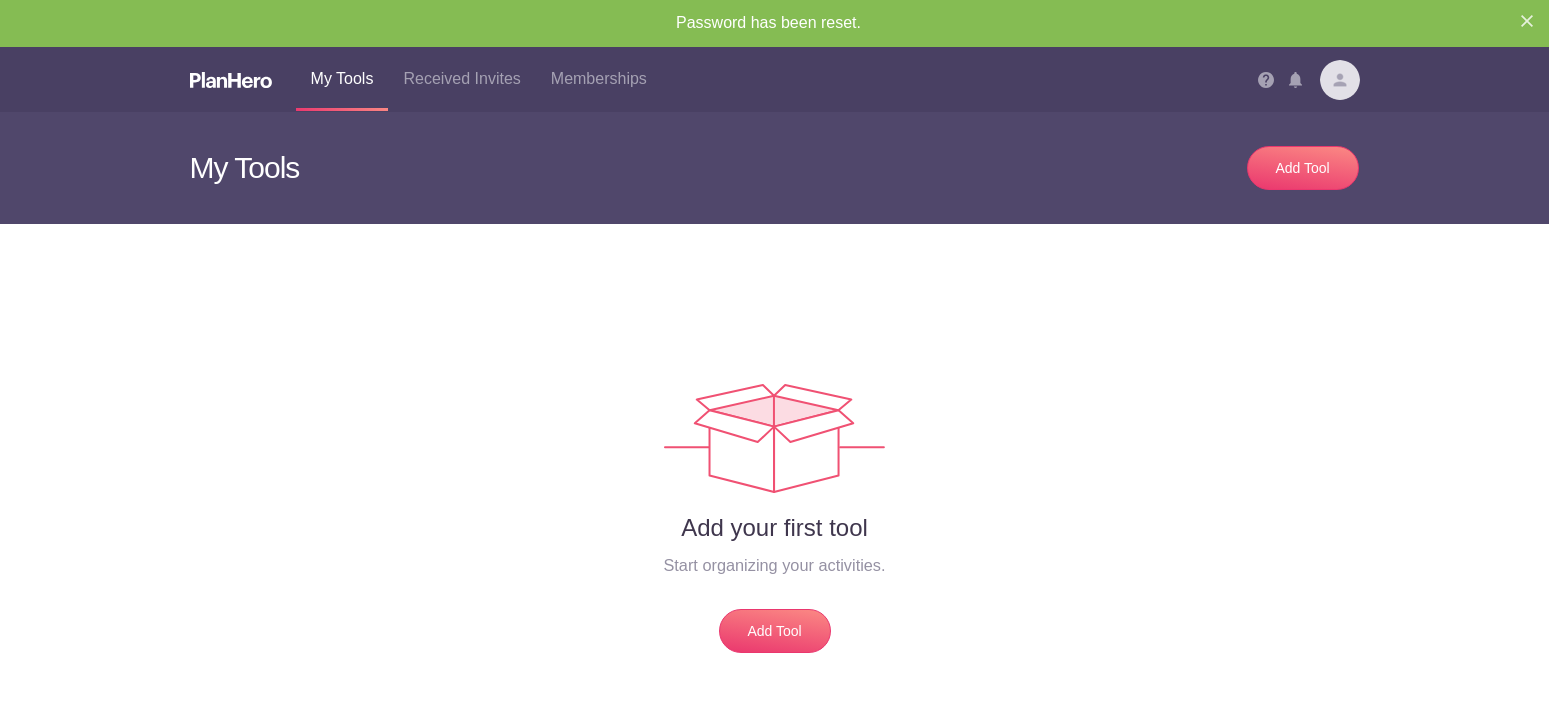 scroll, scrollTop: 0, scrollLeft: 0, axis: both 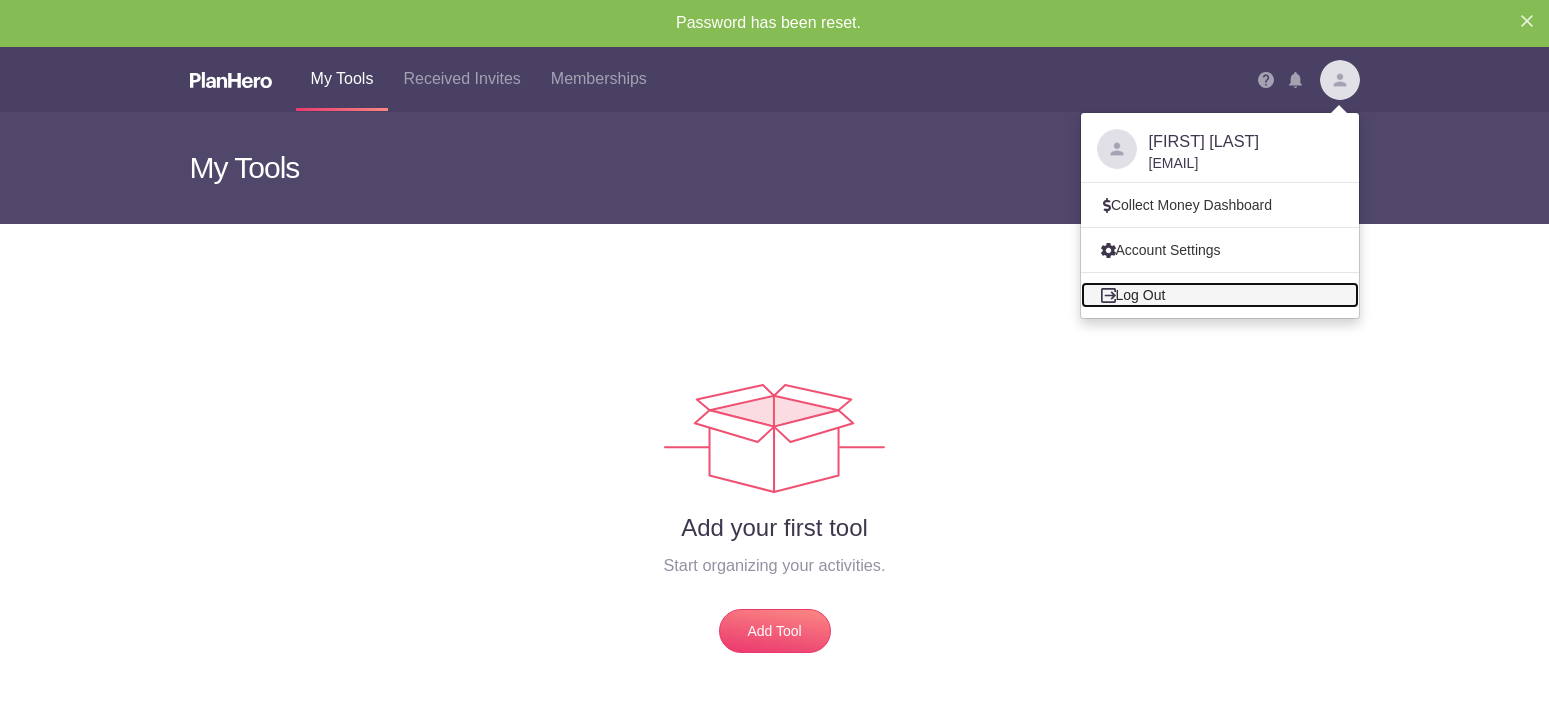 click on "Log Out" at bounding box center (1220, 295) 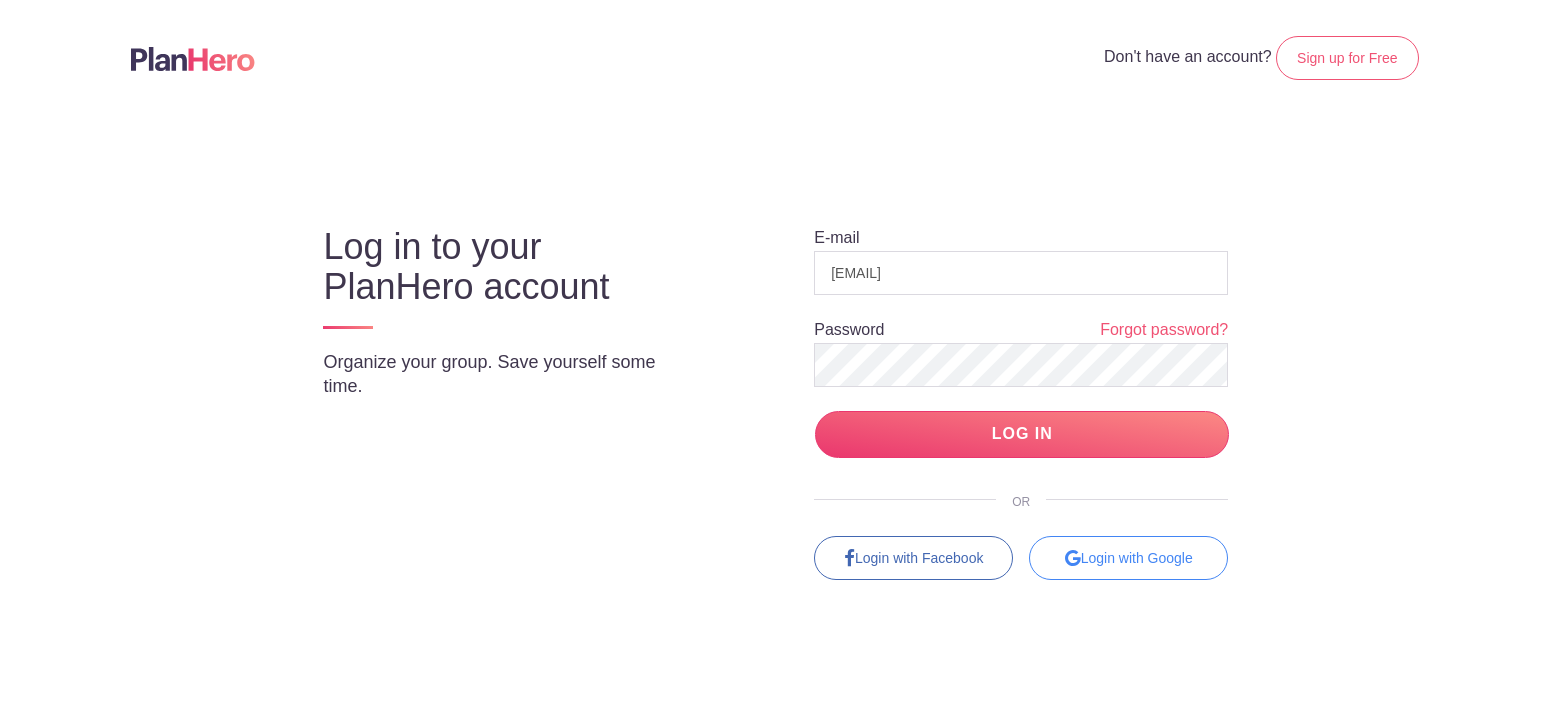 scroll, scrollTop: 0, scrollLeft: 0, axis: both 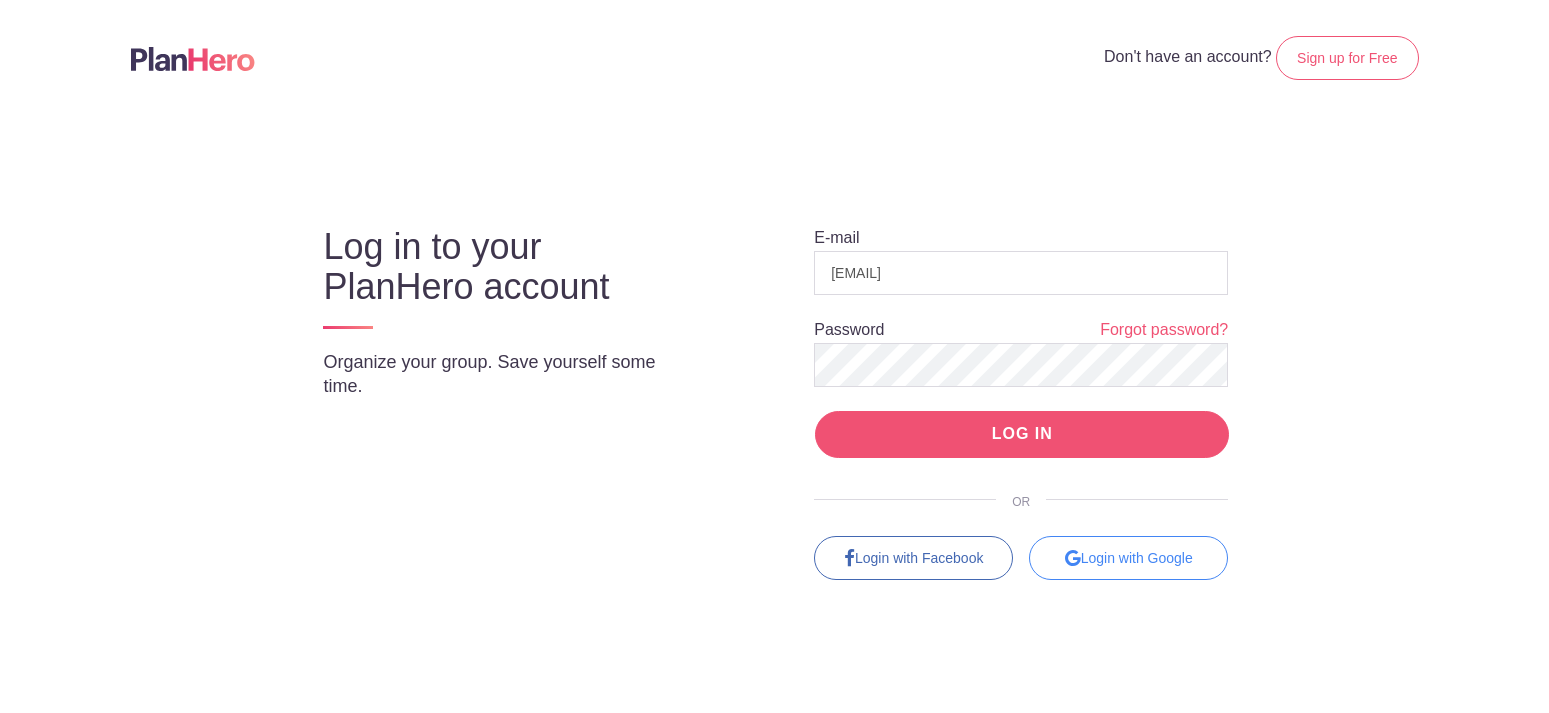 click on "LOG IN" at bounding box center (1022, 434) 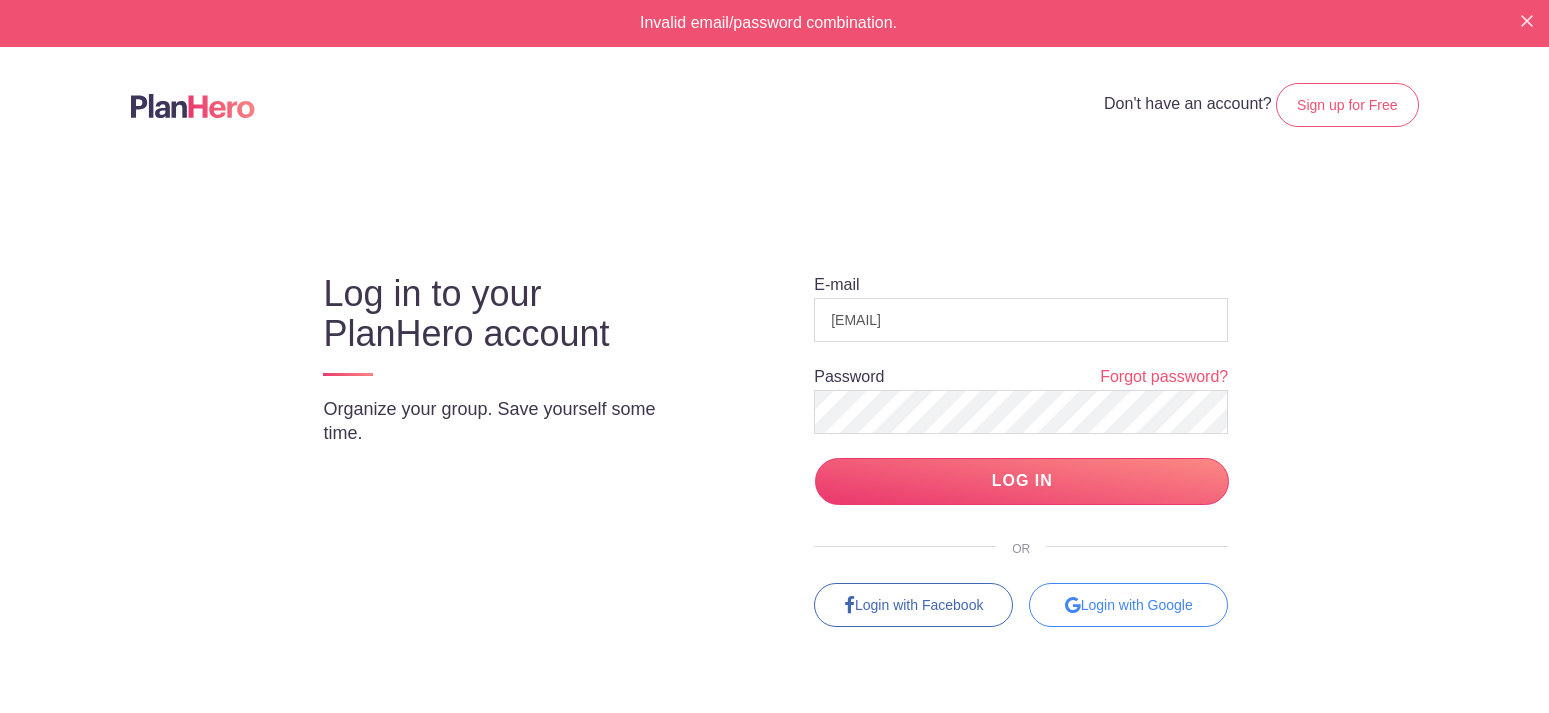 scroll, scrollTop: 0, scrollLeft: 0, axis: both 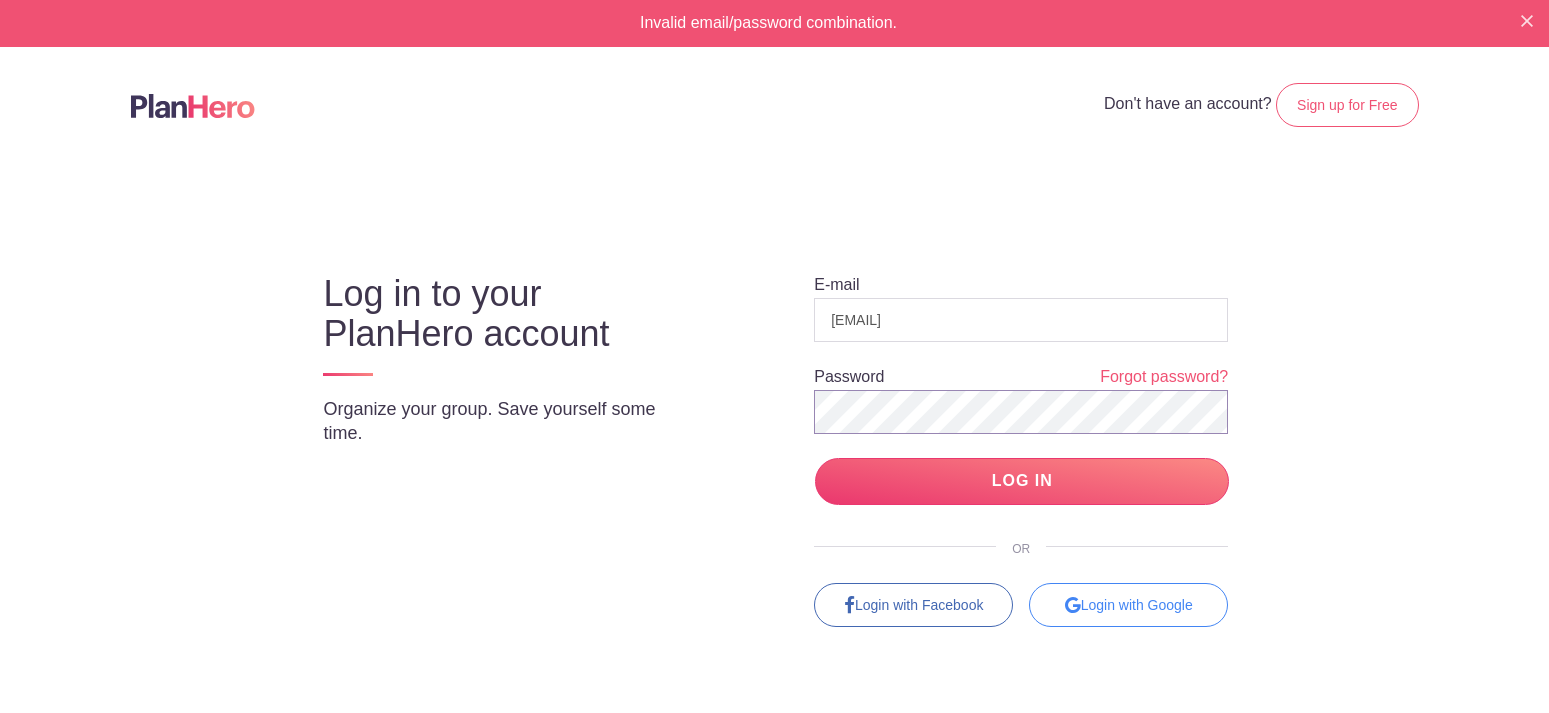 click on "LOG IN" at bounding box center (1022, 481) 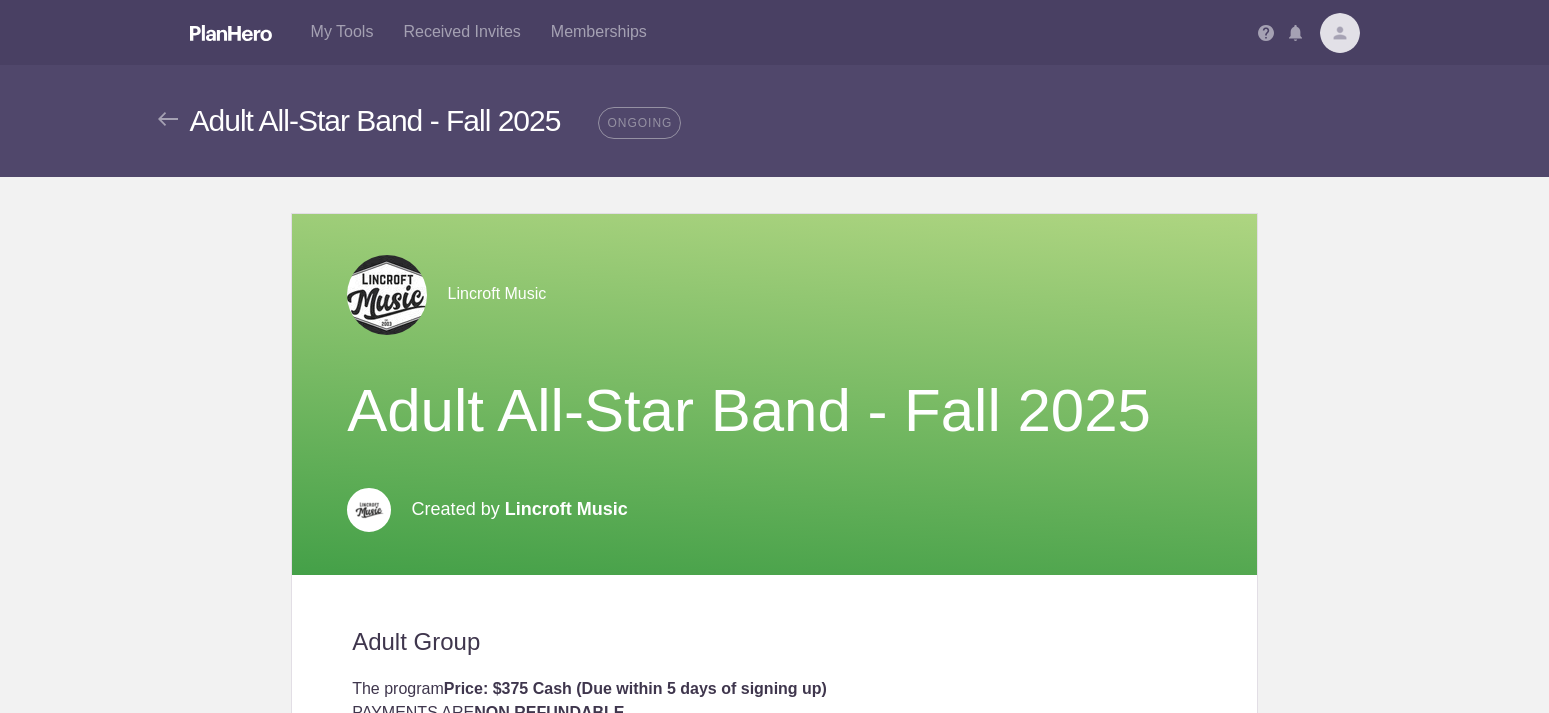 scroll, scrollTop: 0, scrollLeft: 0, axis: both 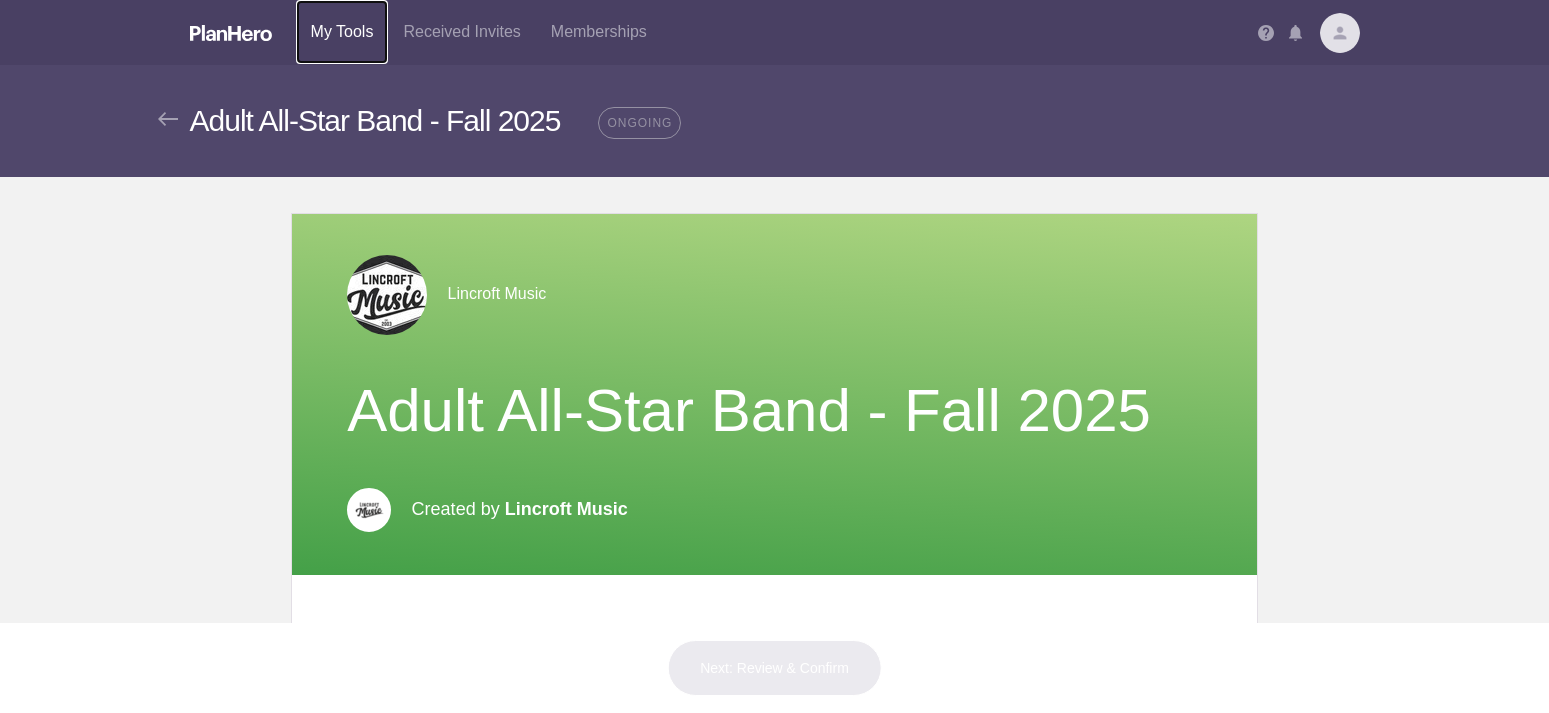 click on "My Tools" at bounding box center (342, 32) 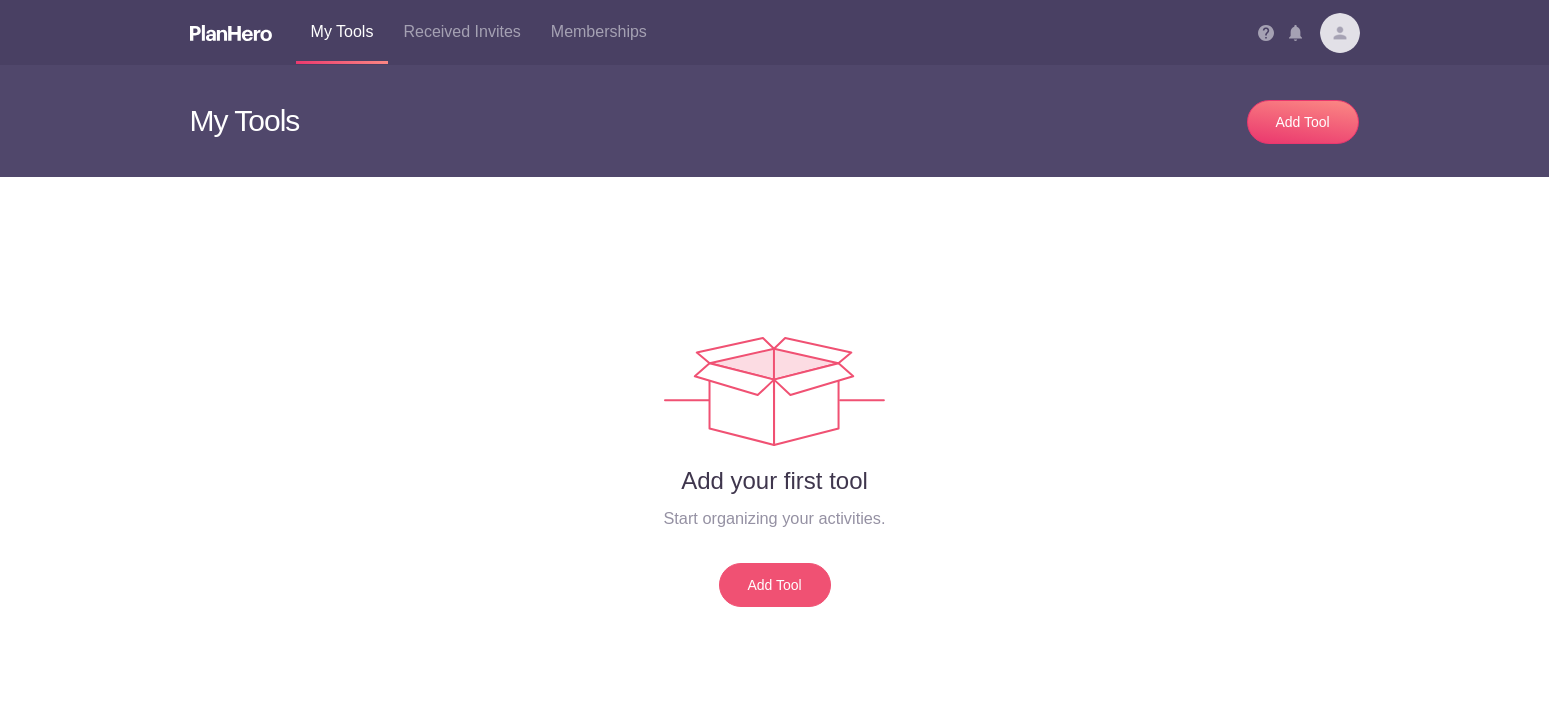 click on "Add Tool" at bounding box center [775, 585] 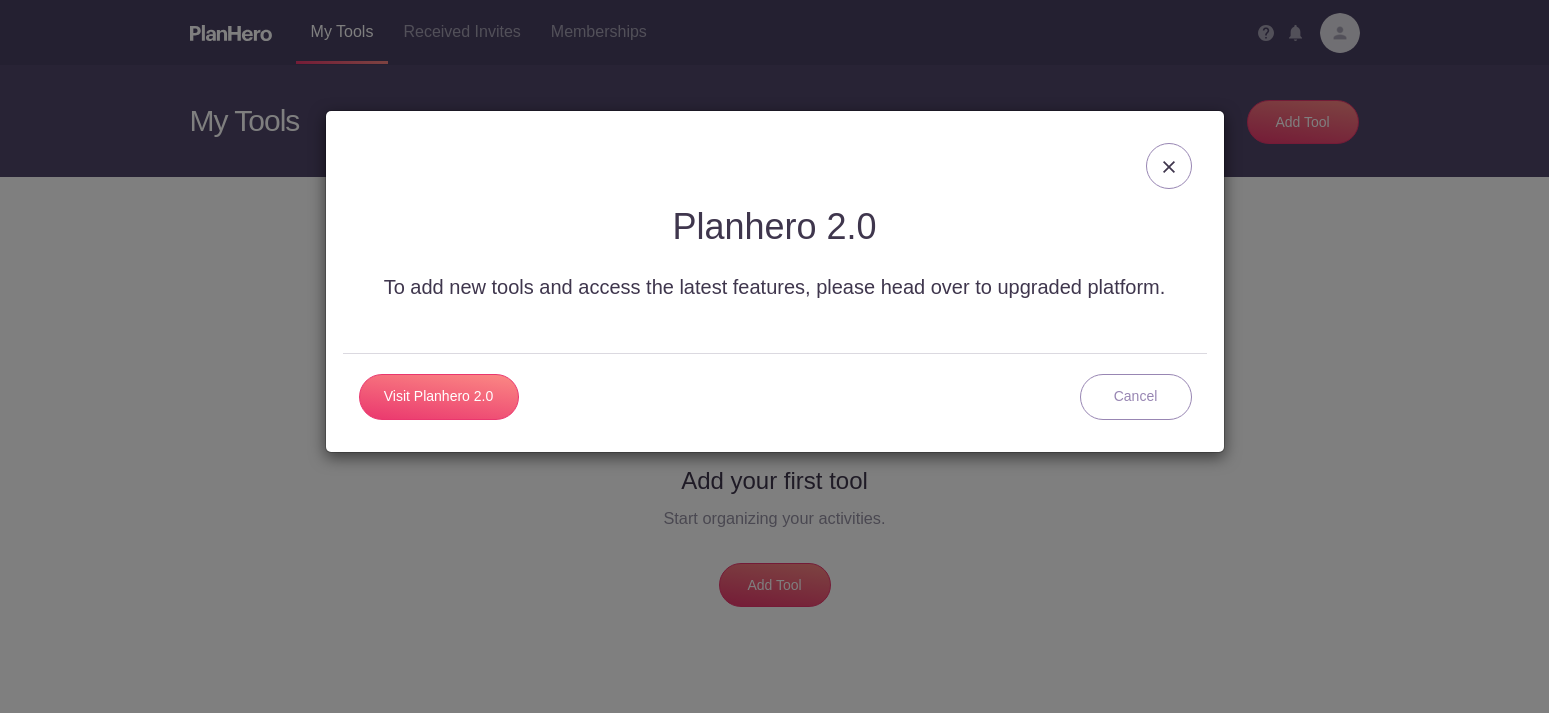 drag, startPoint x: 1170, startPoint y: 162, endPoint x: 1152, endPoint y: 166, distance: 18.439089 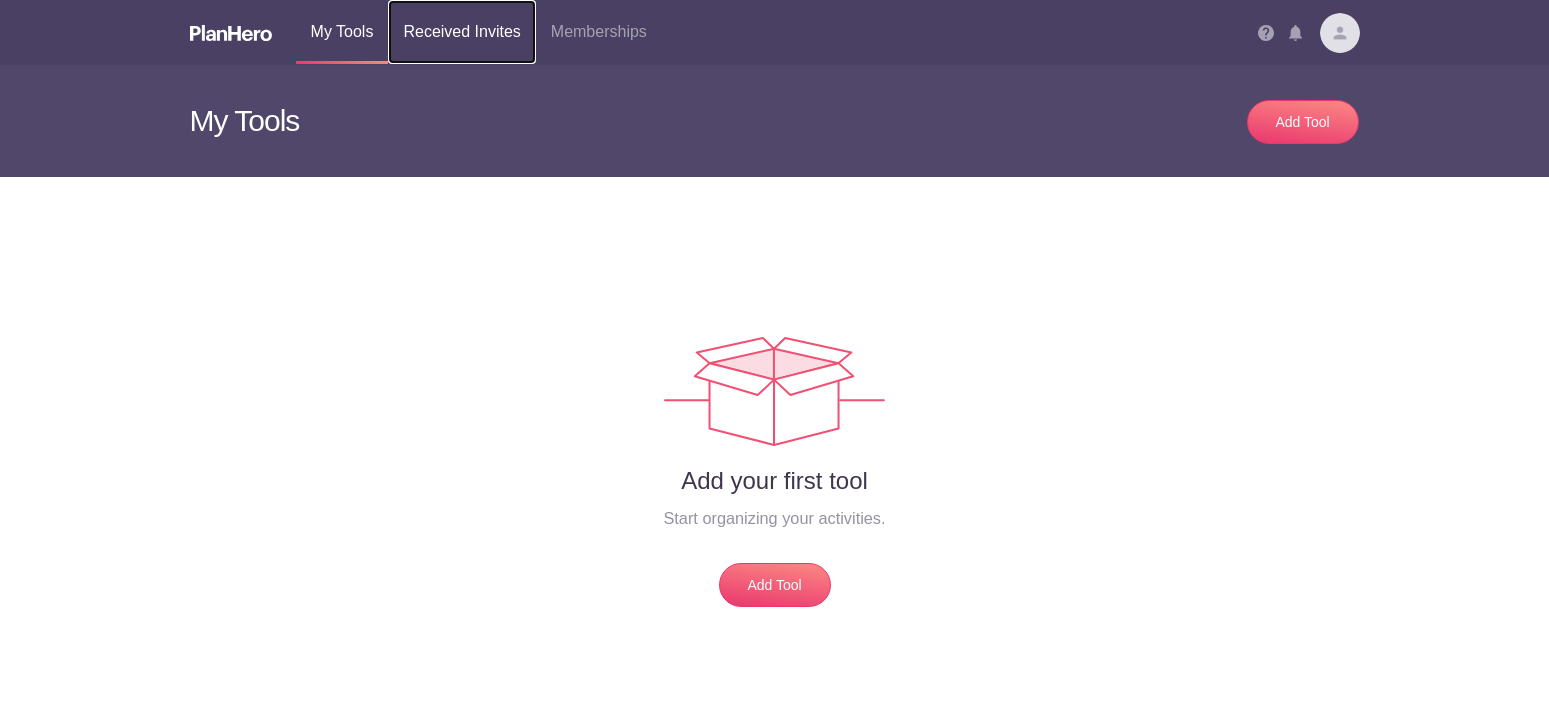 click on "Received Invites" at bounding box center [461, 32] 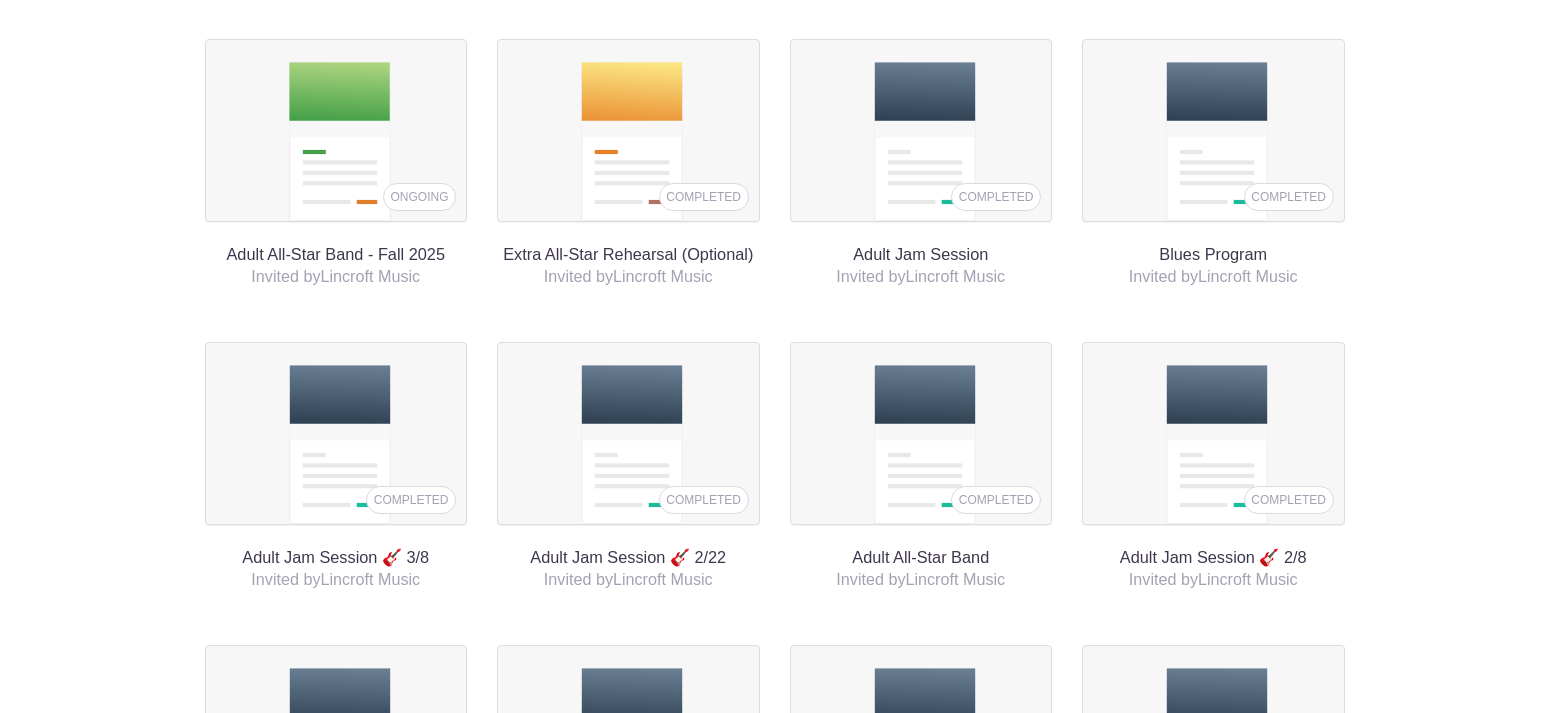 scroll, scrollTop: 0, scrollLeft: 0, axis: both 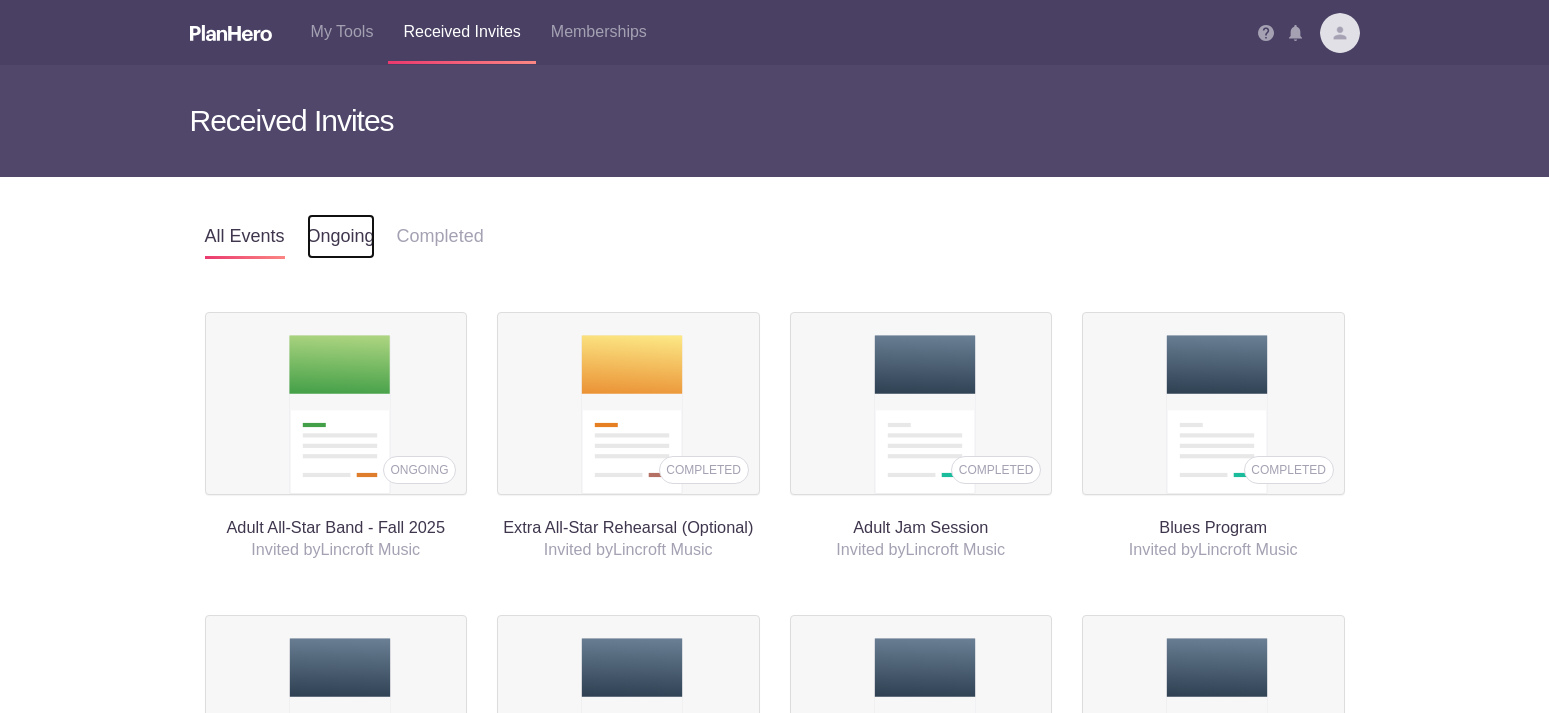 click on "Ongoing" at bounding box center [341, 237] 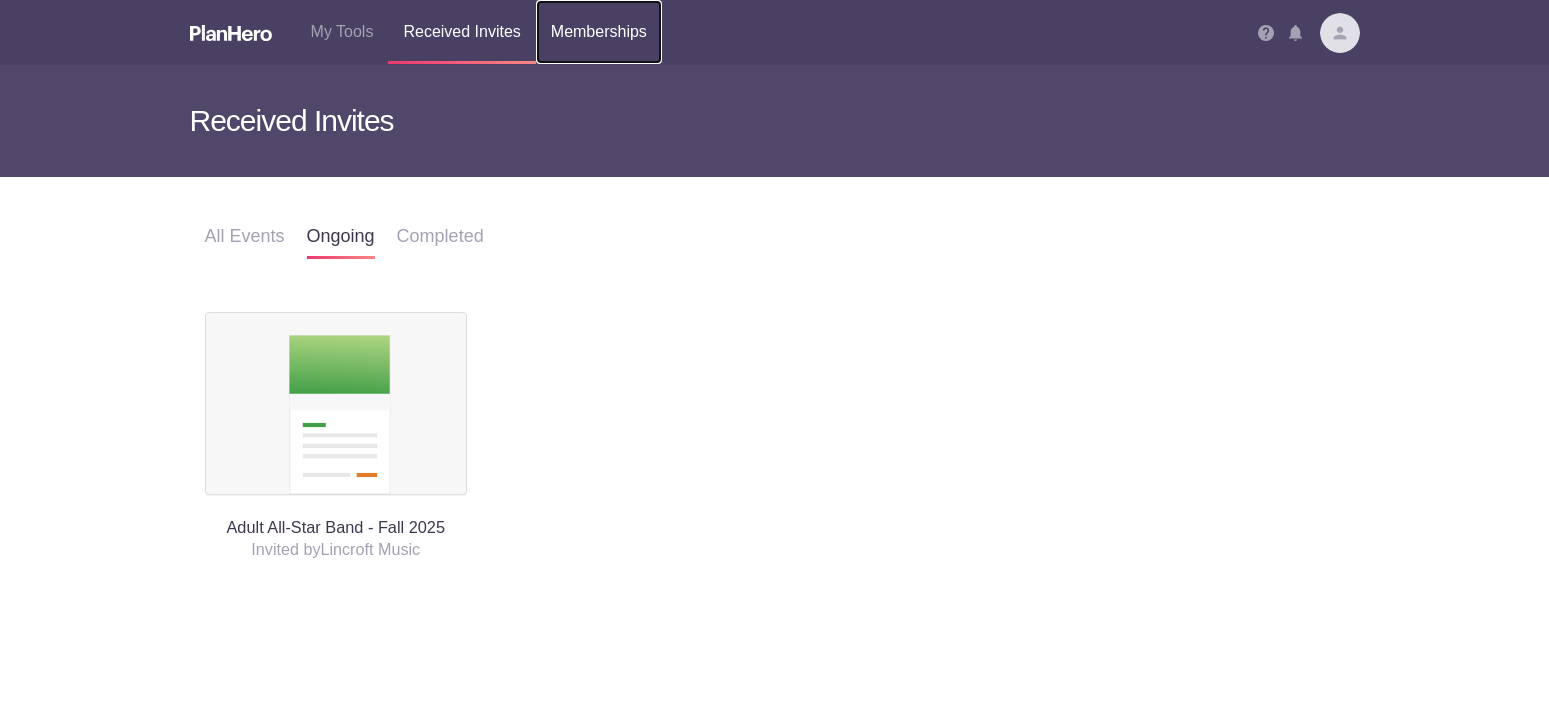 click on "Memberships" at bounding box center (599, 32) 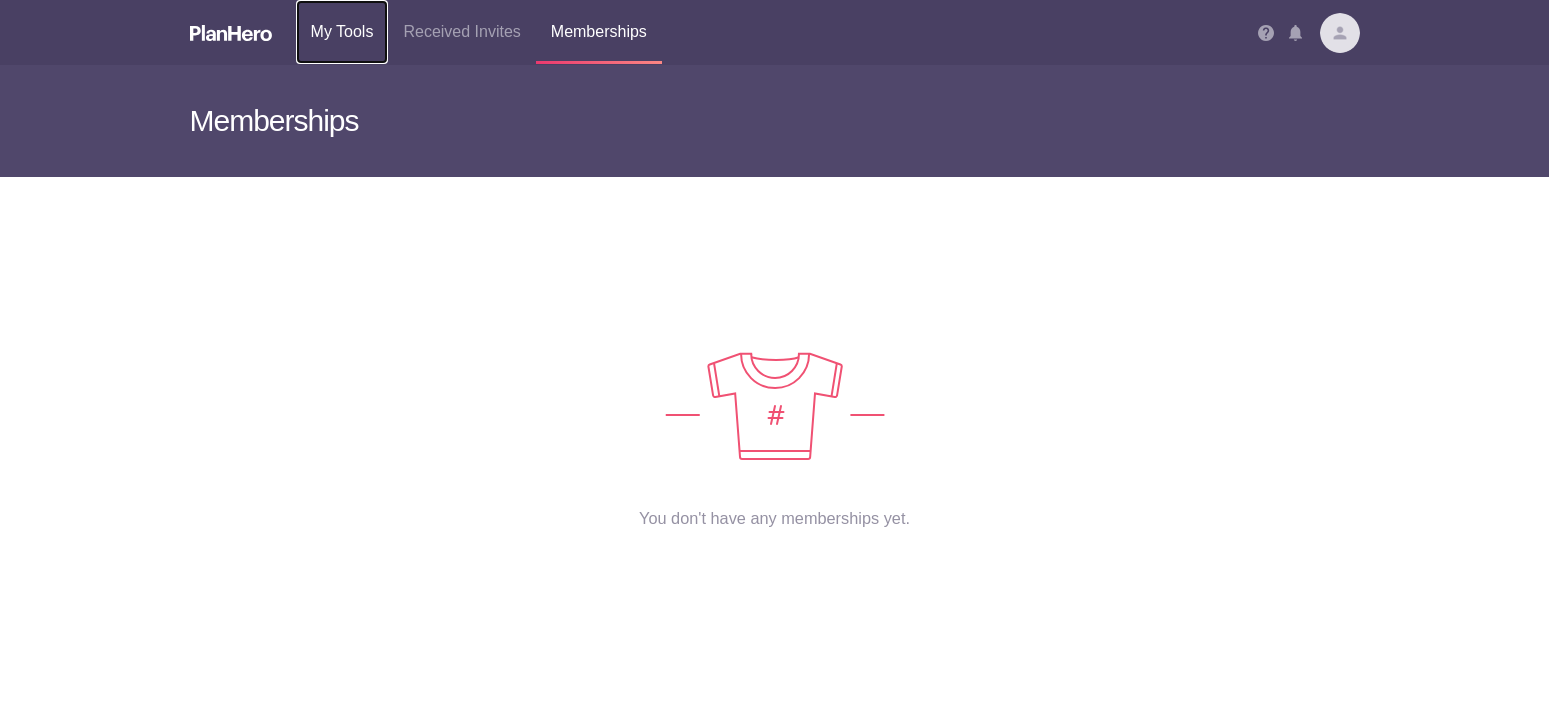 click on "My Tools" at bounding box center [342, 32] 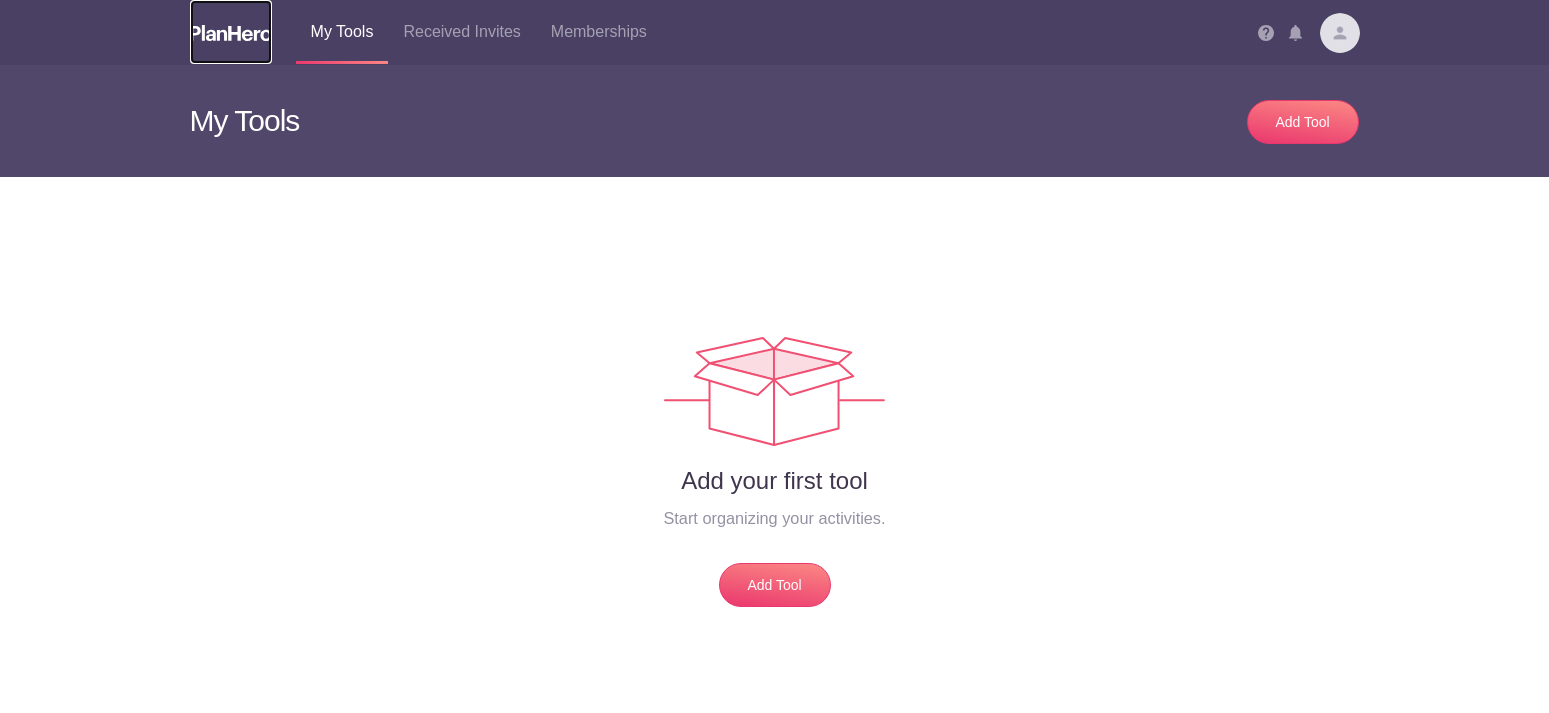 click at bounding box center (231, 33) 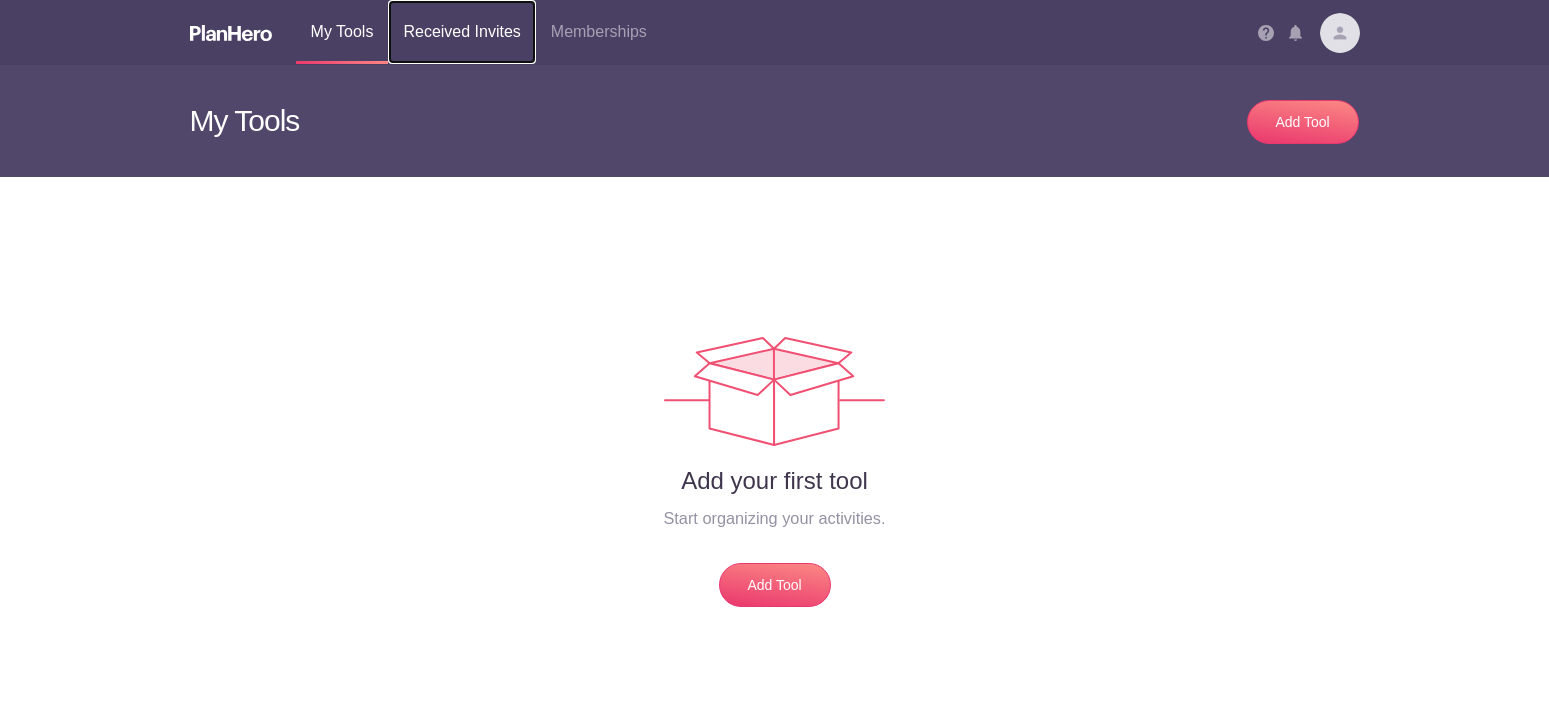 click on "Received Invites" at bounding box center (461, 32) 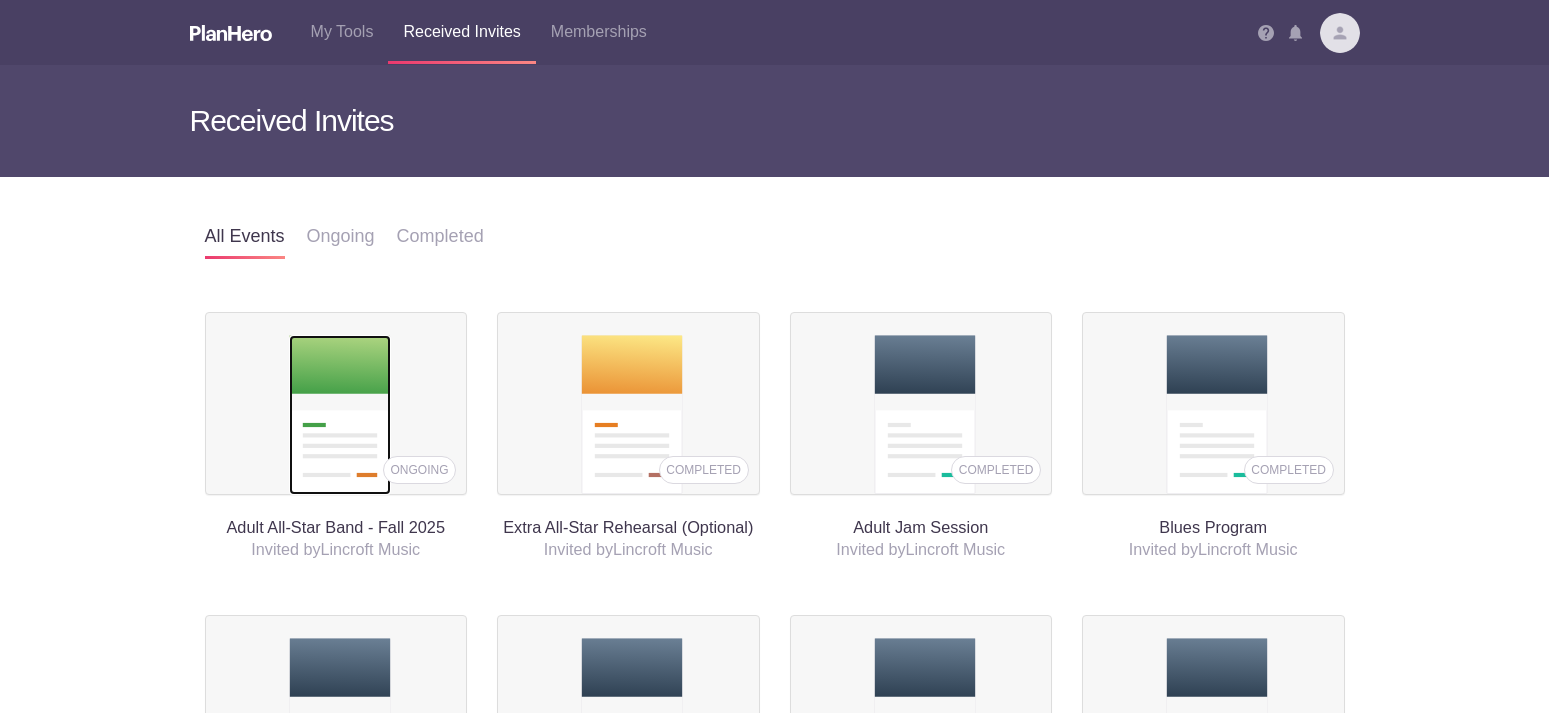 click at bounding box center (340, 415) 